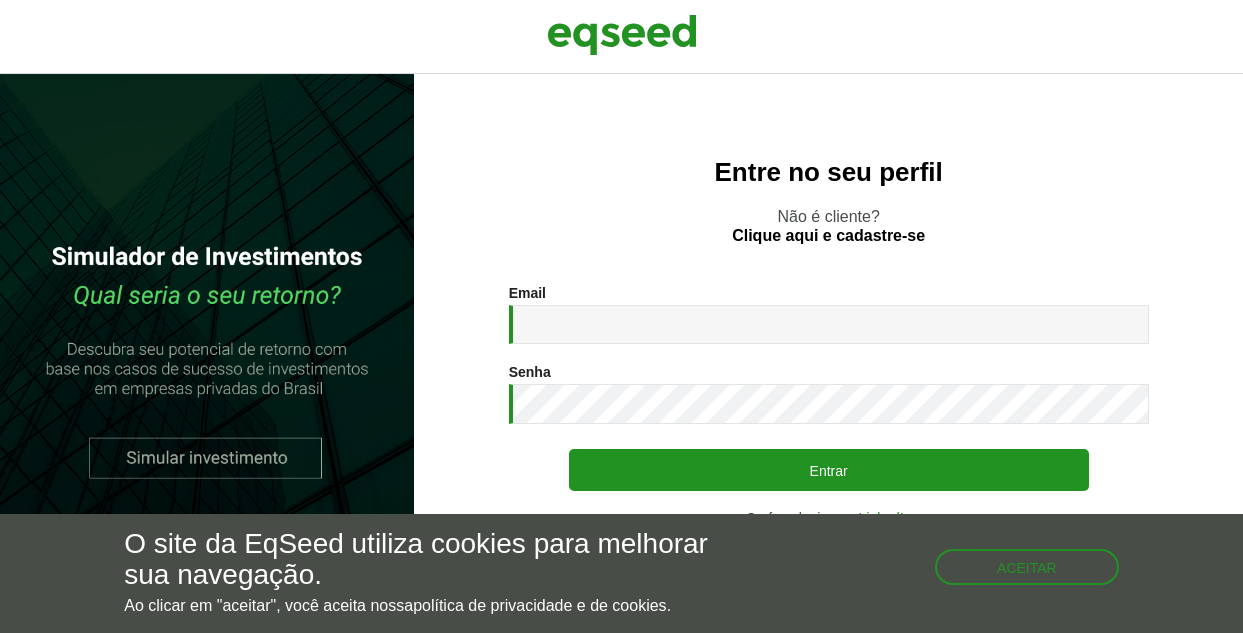 scroll, scrollTop: 0, scrollLeft: 0, axis: both 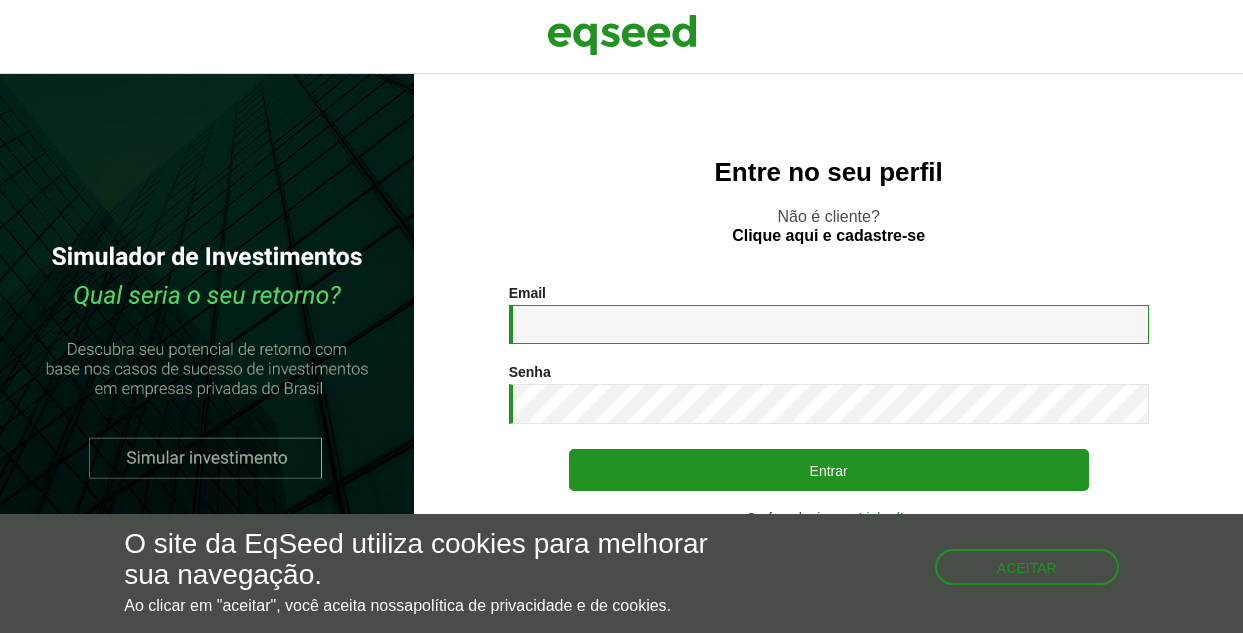 click on "Email  *" at bounding box center [829, 324] 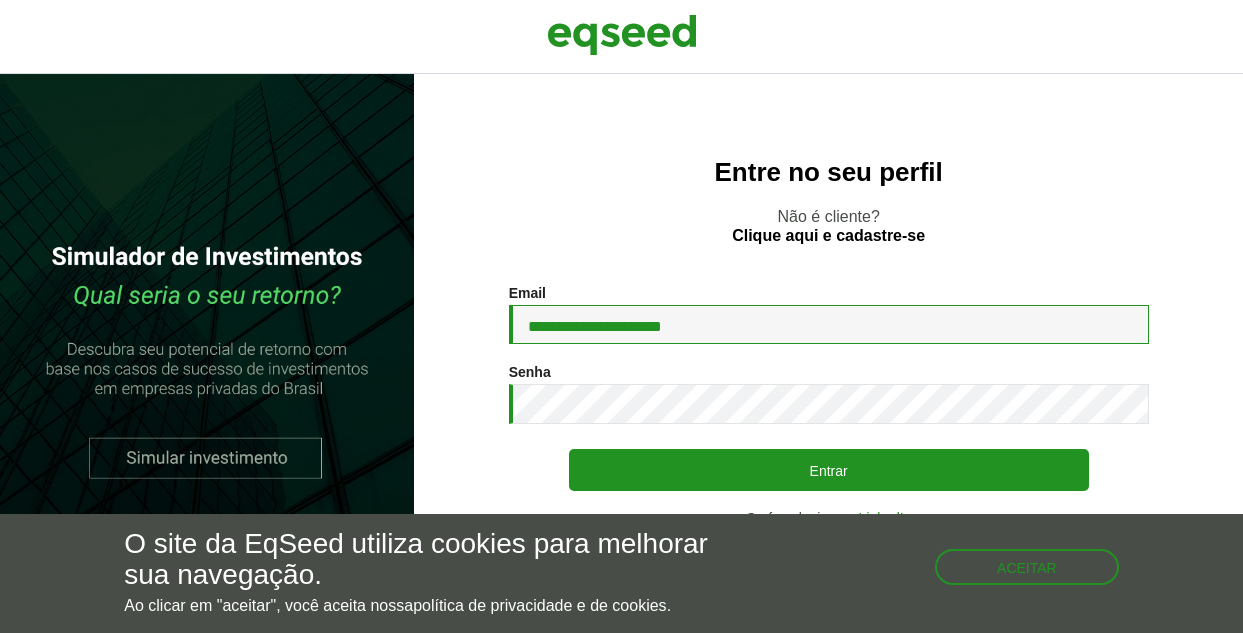click on "**********" at bounding box center [829, 324] 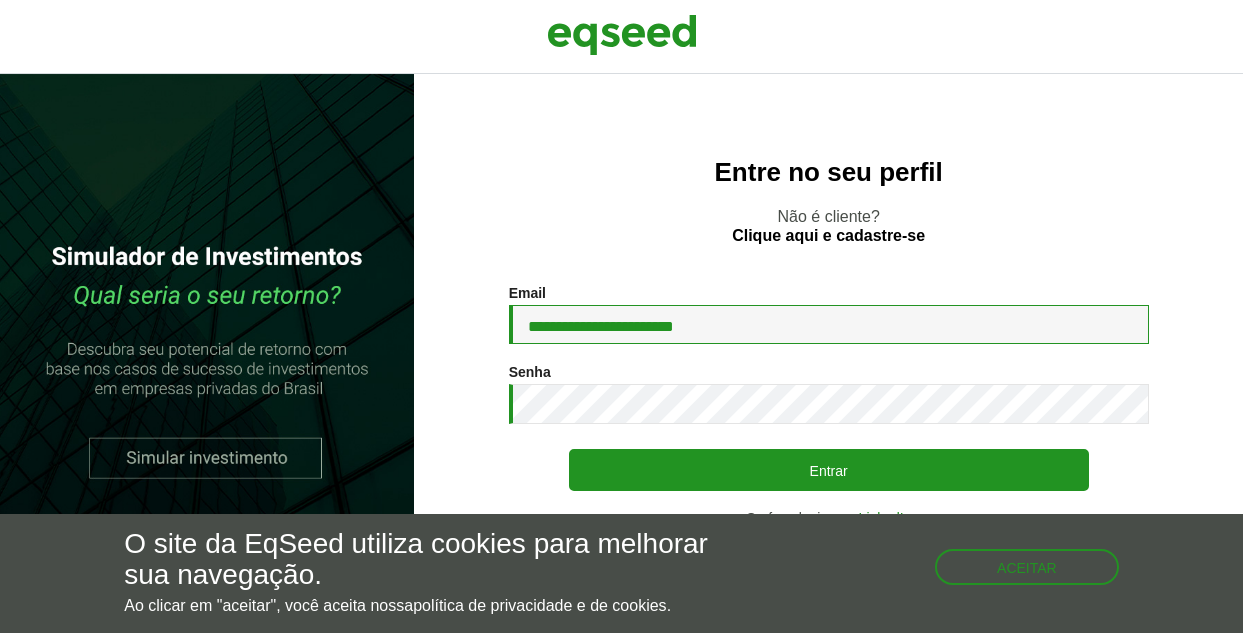 type on "**********" 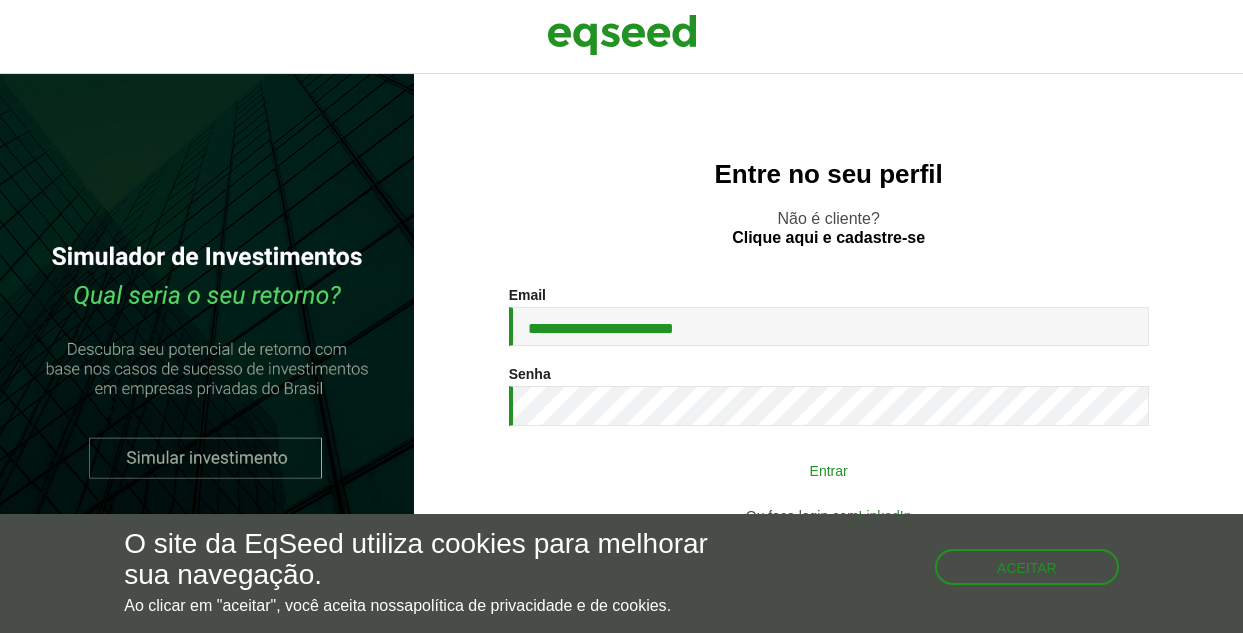 click on "Entrar" at bounding box center (829, 470) 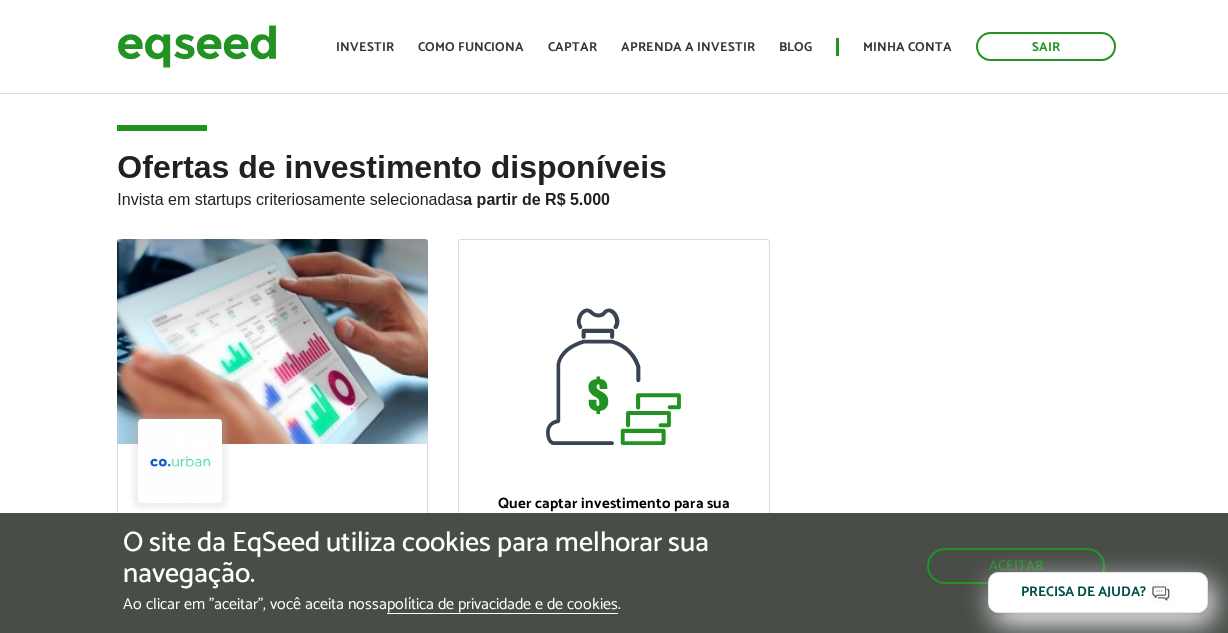 scroll, scrollTop: 0, scrollLeft: 0, axis: both 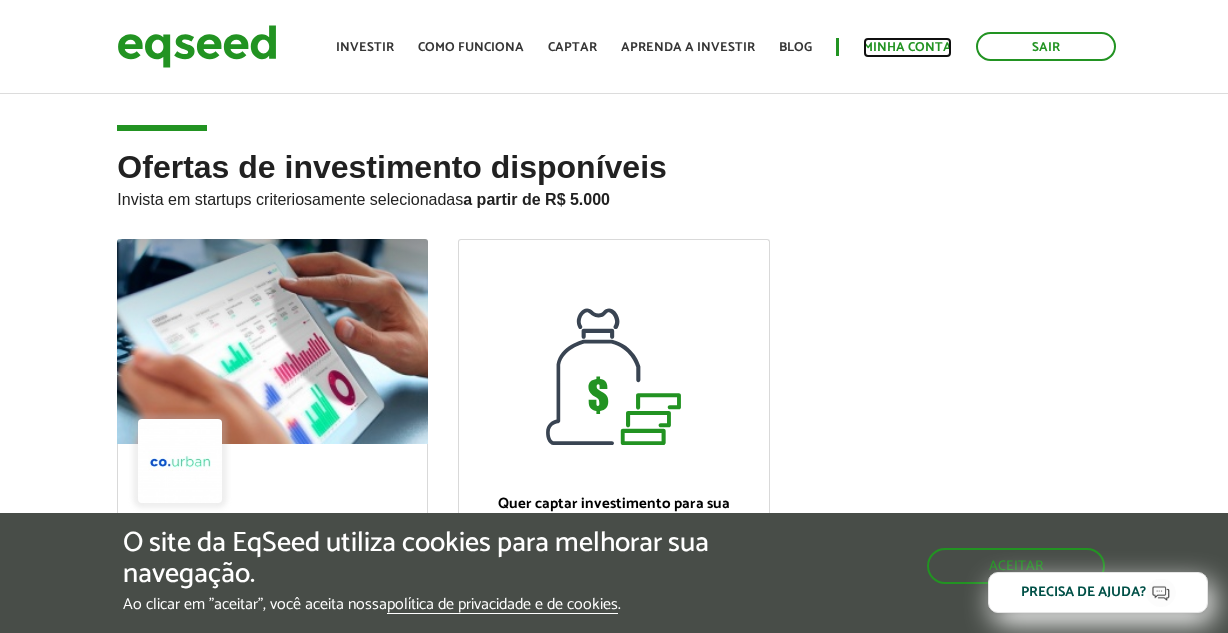 click on "Minha conta" at bounding box center [907, 47] 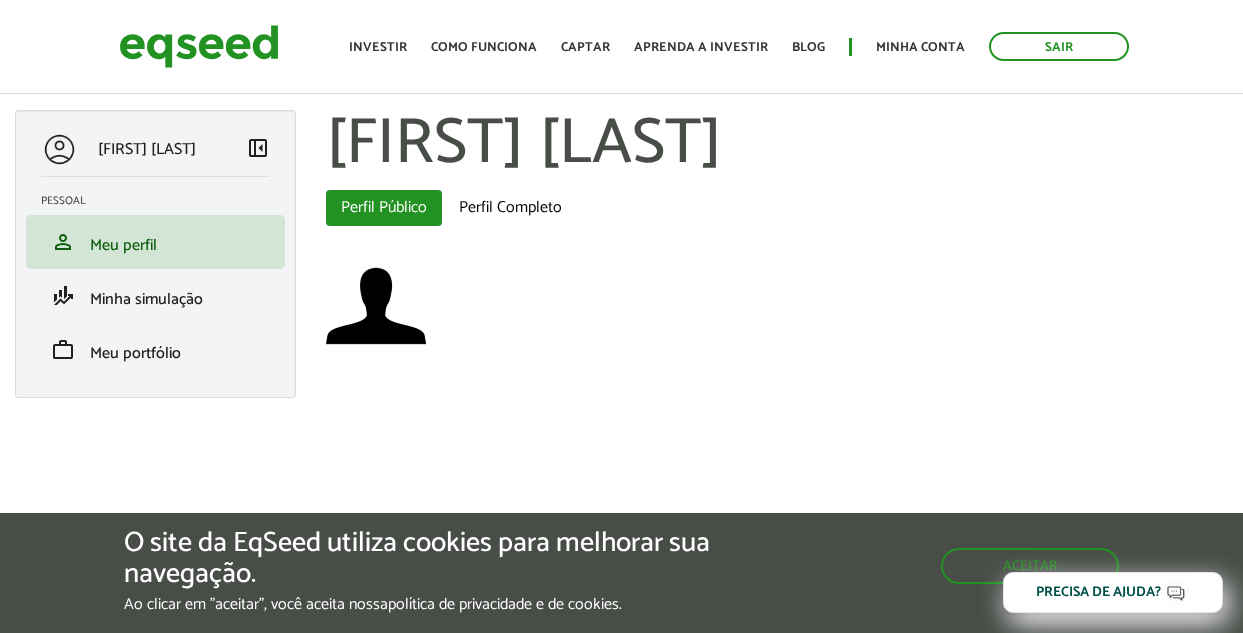 scroll, scrollTop: 0, scrollLeft: 0, axis: both 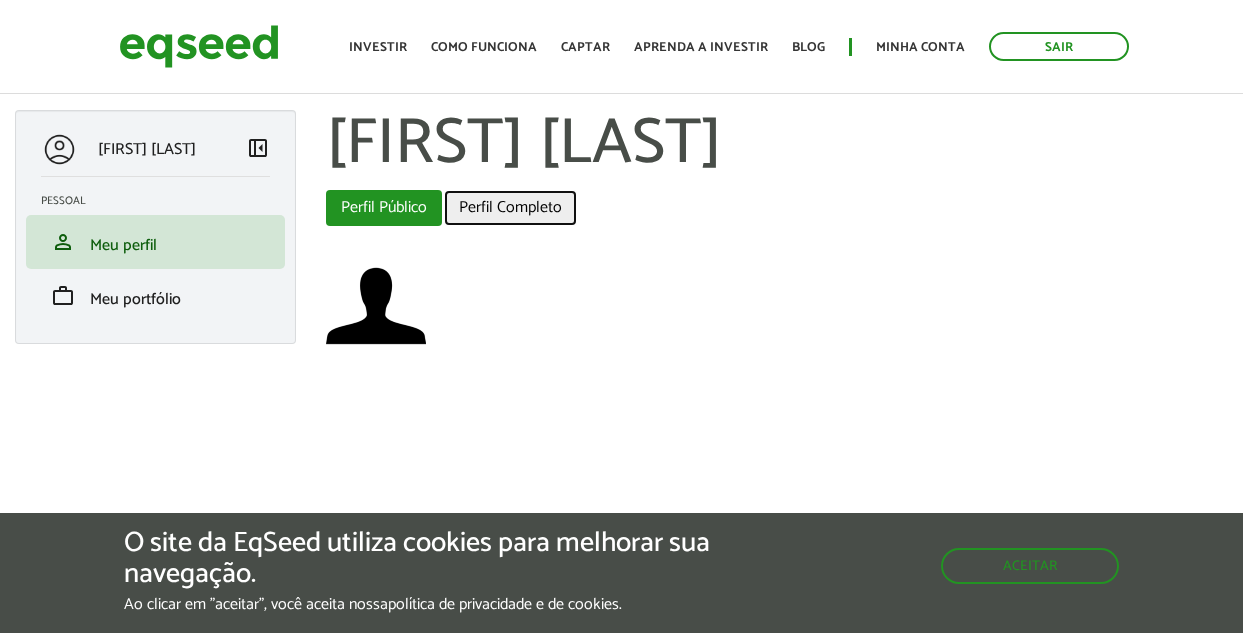 click on "Perfil Completo" at bounding box center (510, 208) 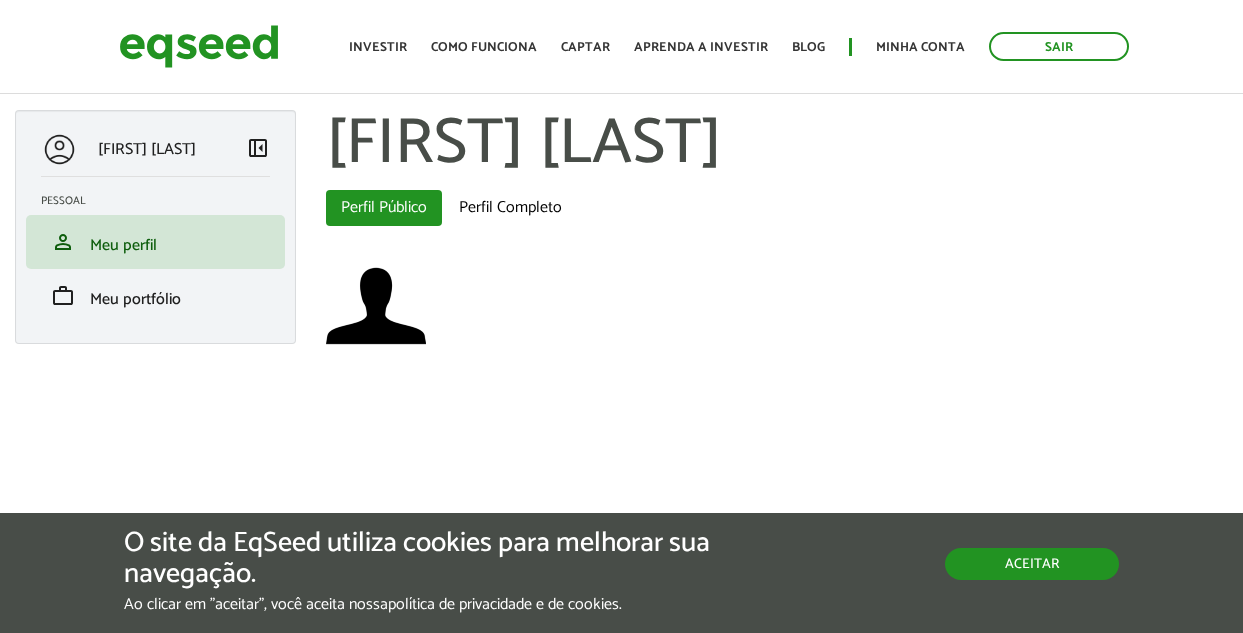 click on "Aceitar" at bounding box center [1032, 564] 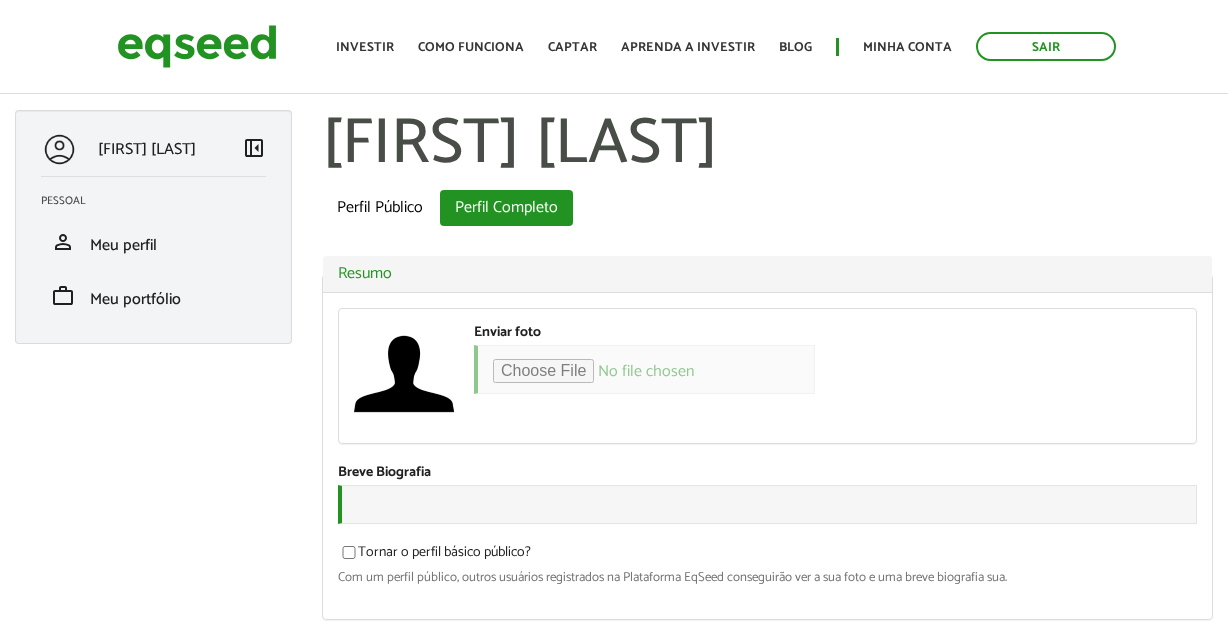 scroll, scrollTop: 0, scrollLeft: 0, axis: both 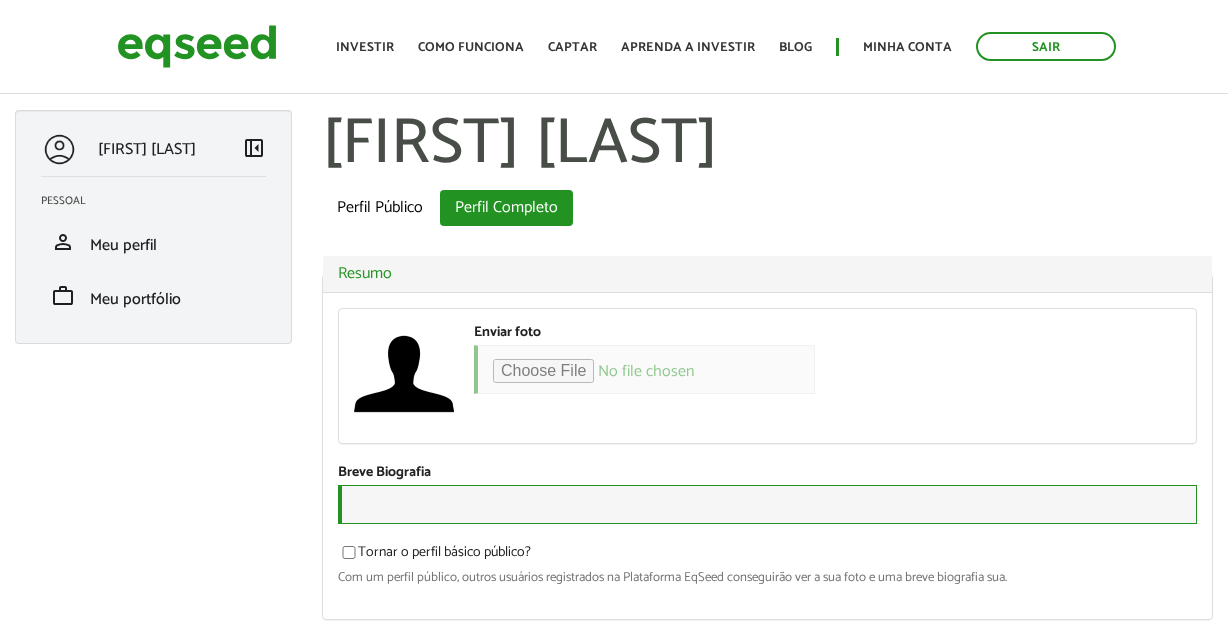 click on "Breve Biografia" at bounding box center (767, 504) 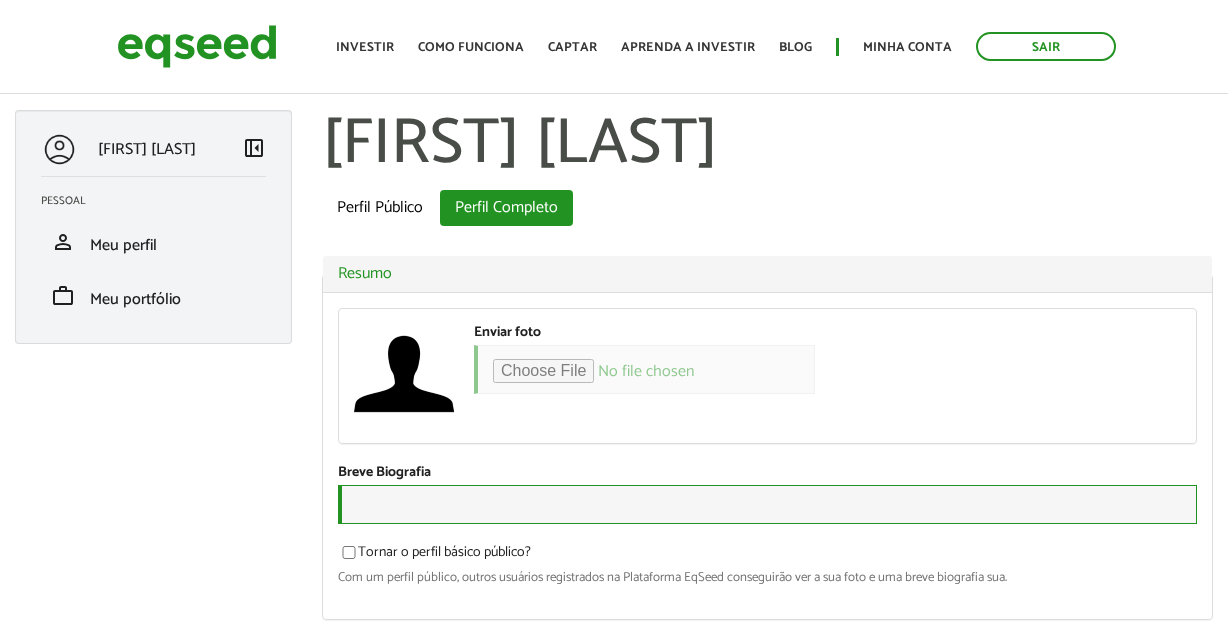 click on "Breve Biografia" at bounding box center (767, 504) 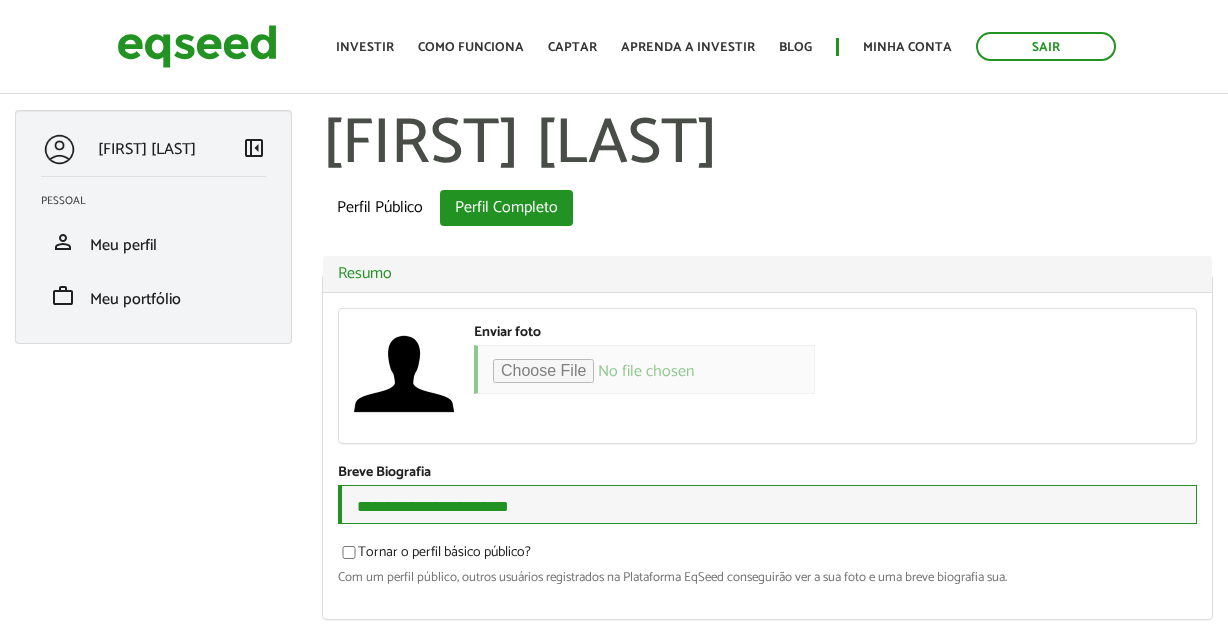 type on "**********" 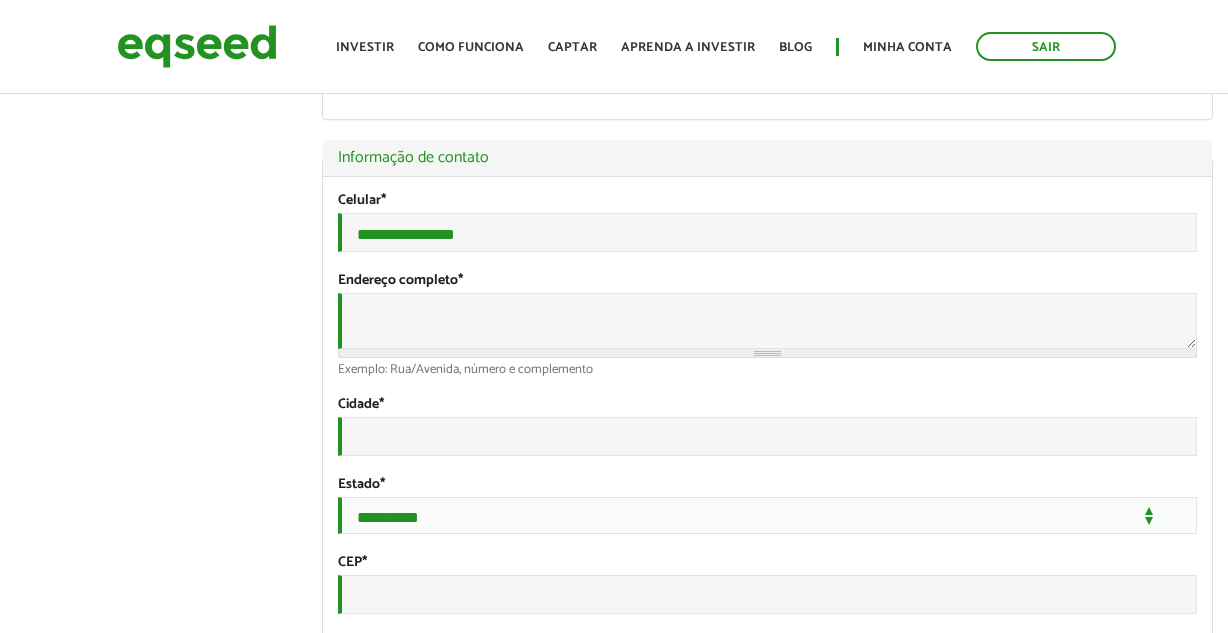 scroll, scrollTop: 0, scrollLeft: 0, axis: both 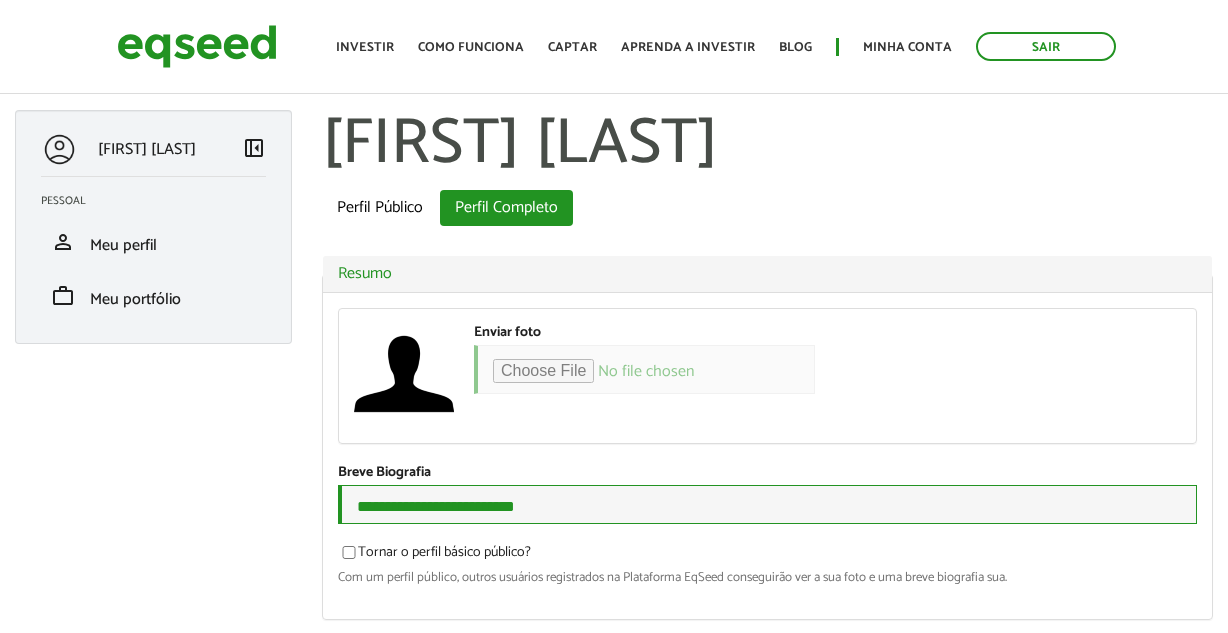 drag, startPoint x: 570, startPoint y: 511, endPoint x: -27, endPoint y: 524, distance: 597.14154 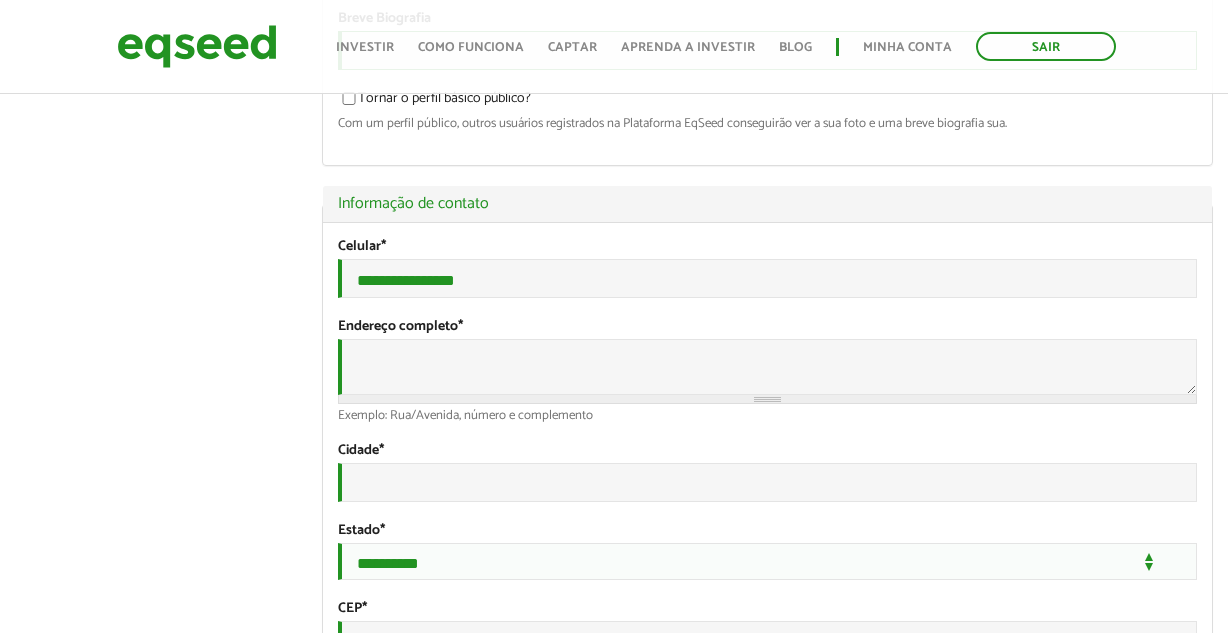 scroll, scrollTop: 500, scrollLeft: 0, axis: vertical 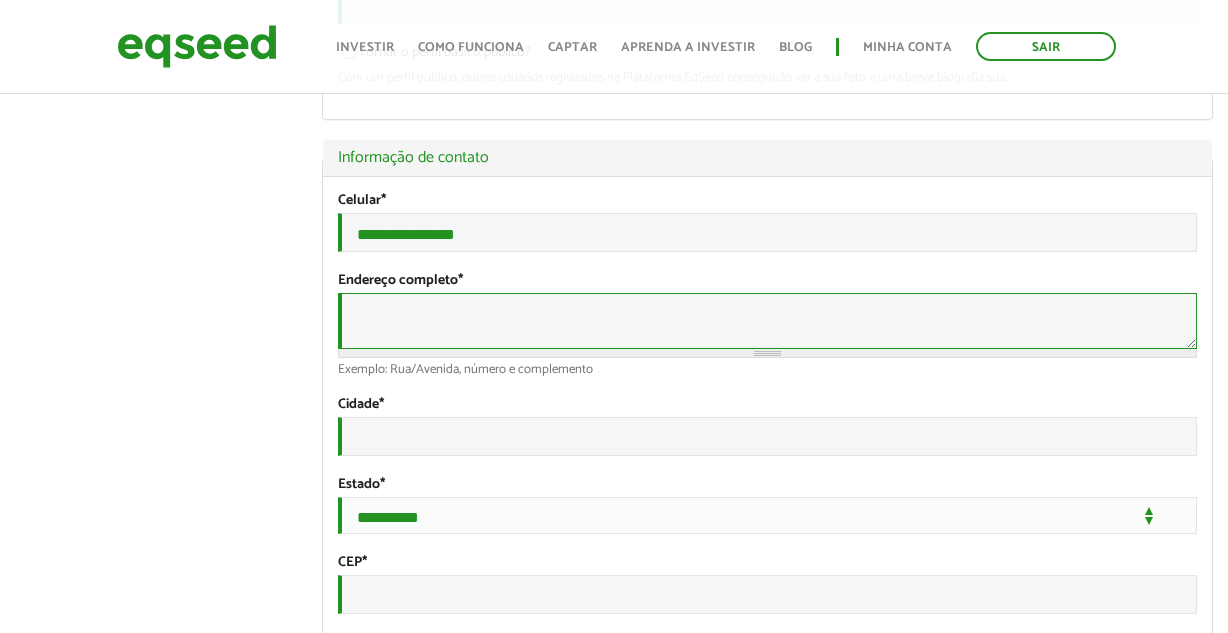 click on "Endereço completo  *" at bounding box center (767, 321) 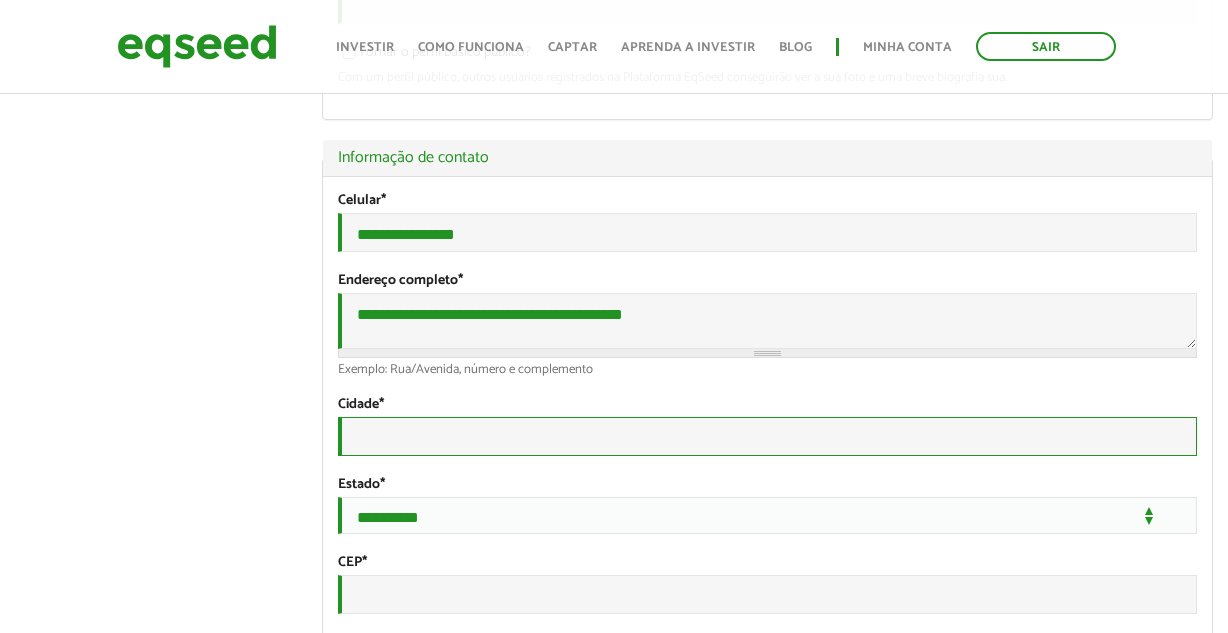 type on "********" 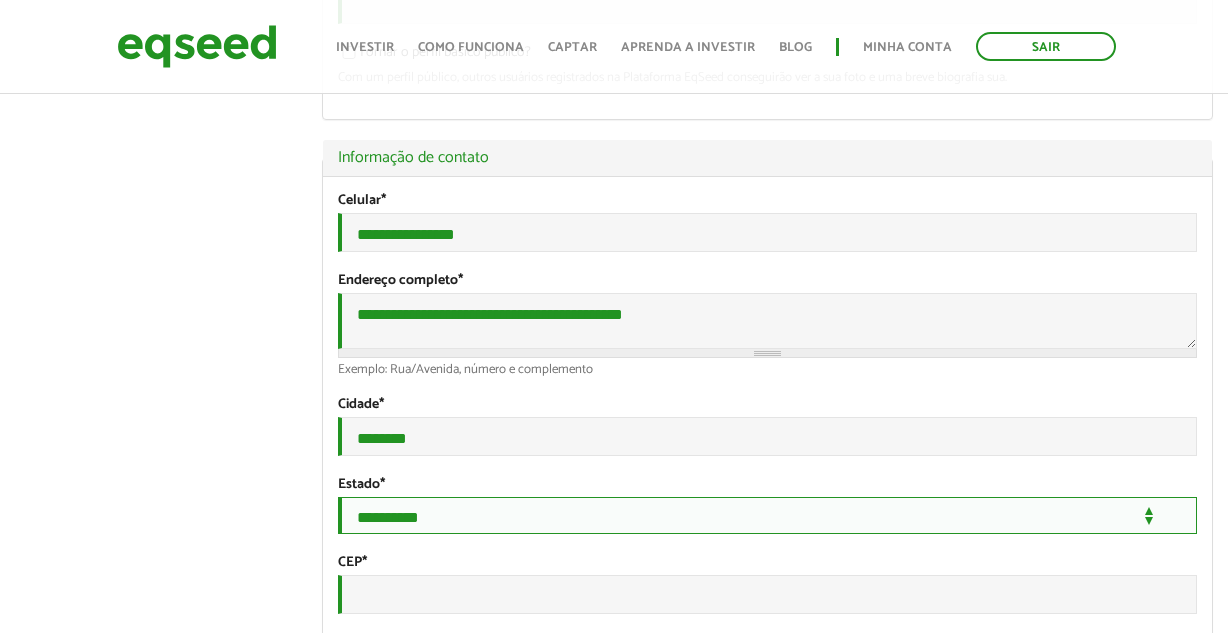 select on "**" 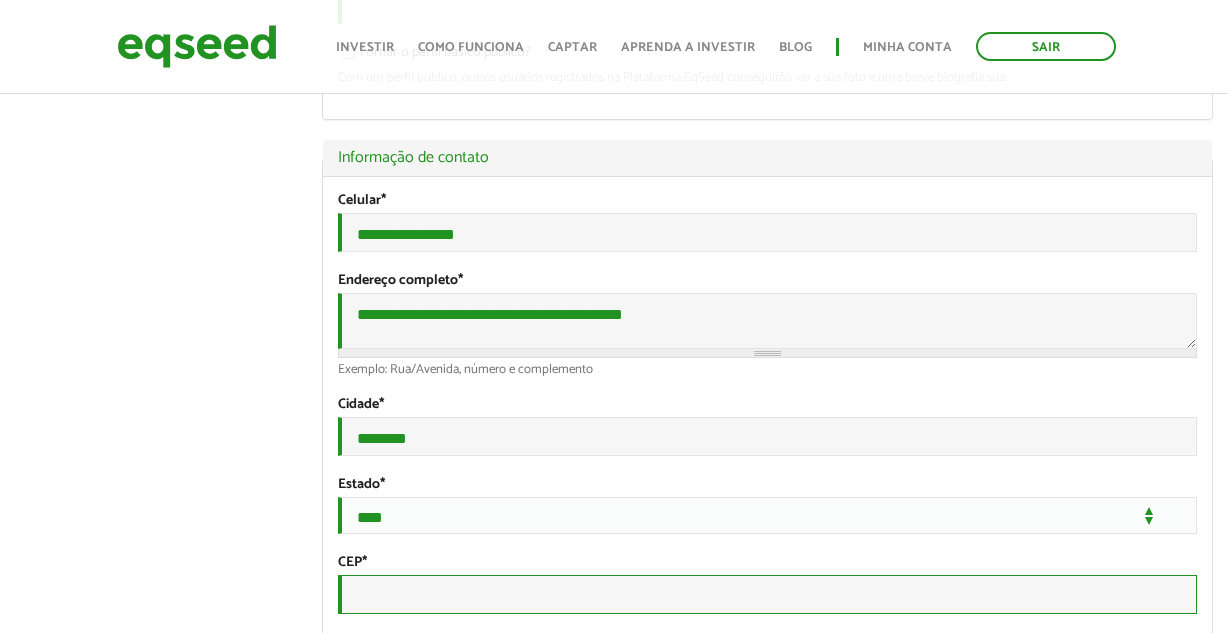 type on "*********" 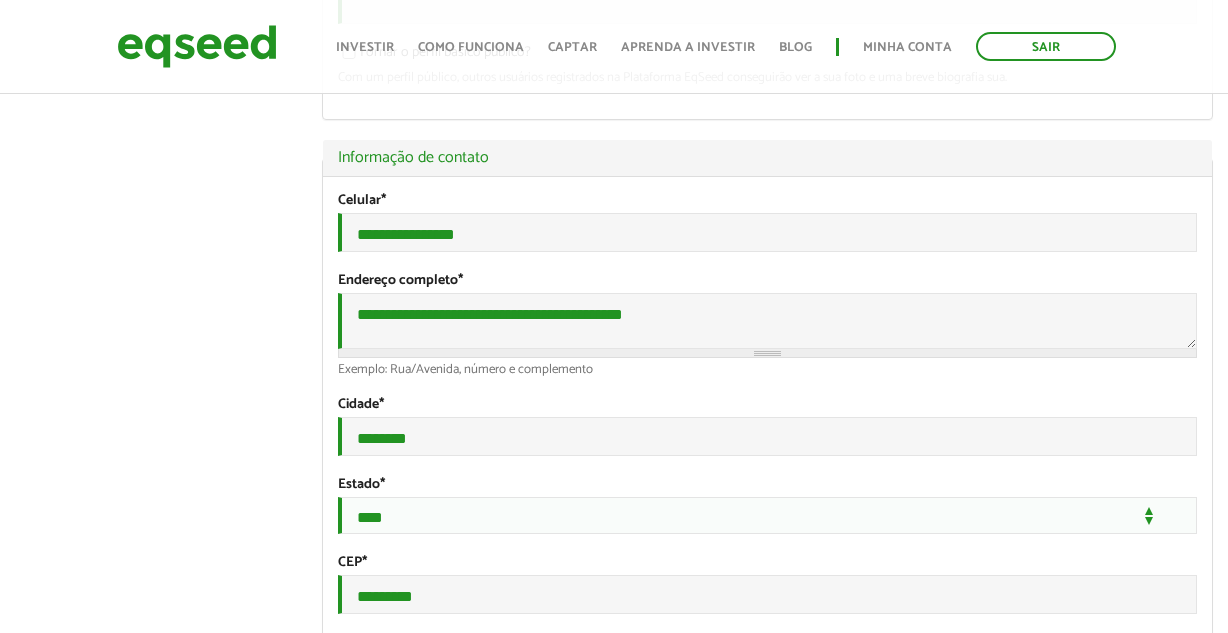 select on "***" 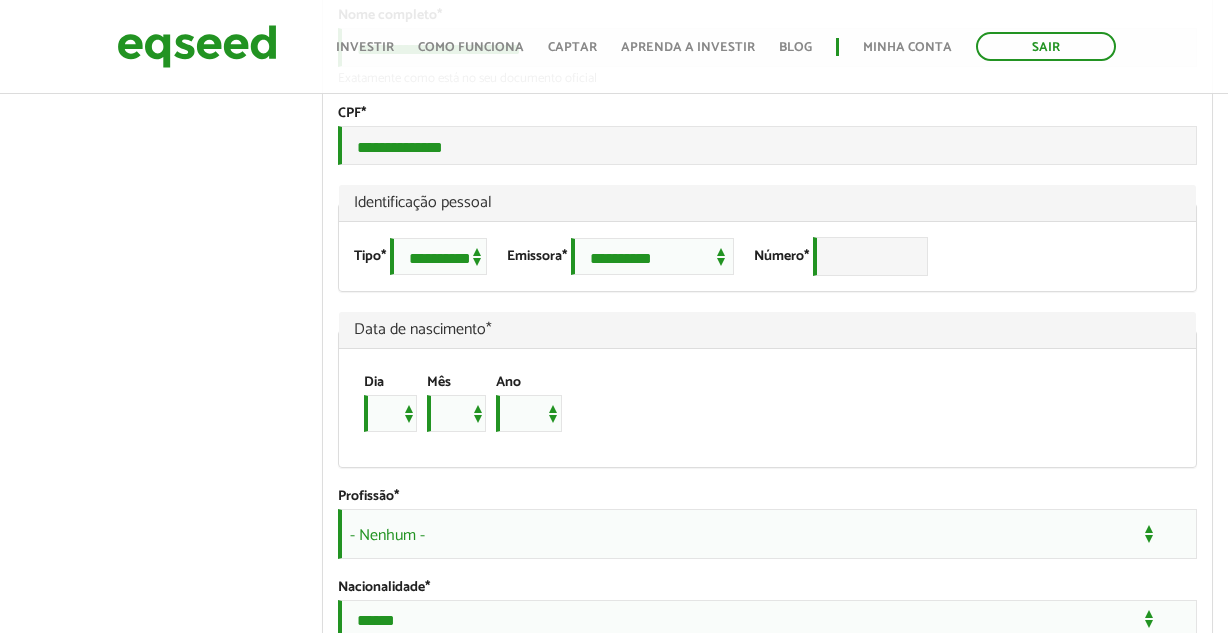 scroll, scrollTop: 1300, scrollLeft: 0, axis: vertical 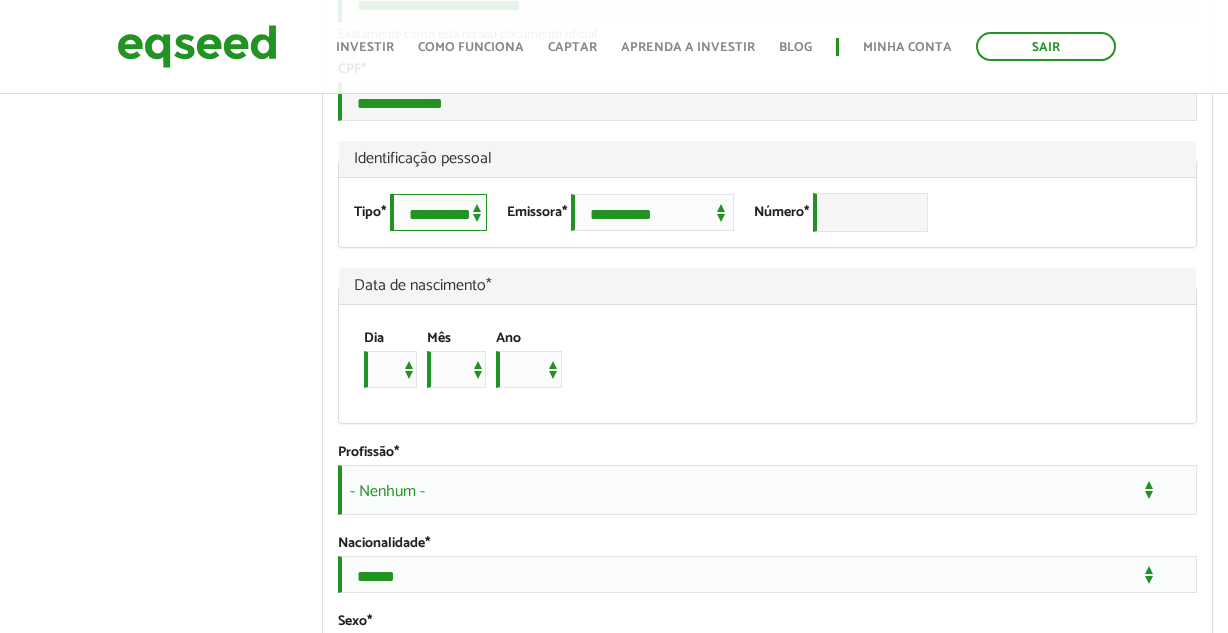 click on "**********" at bounding box center [438, 212] 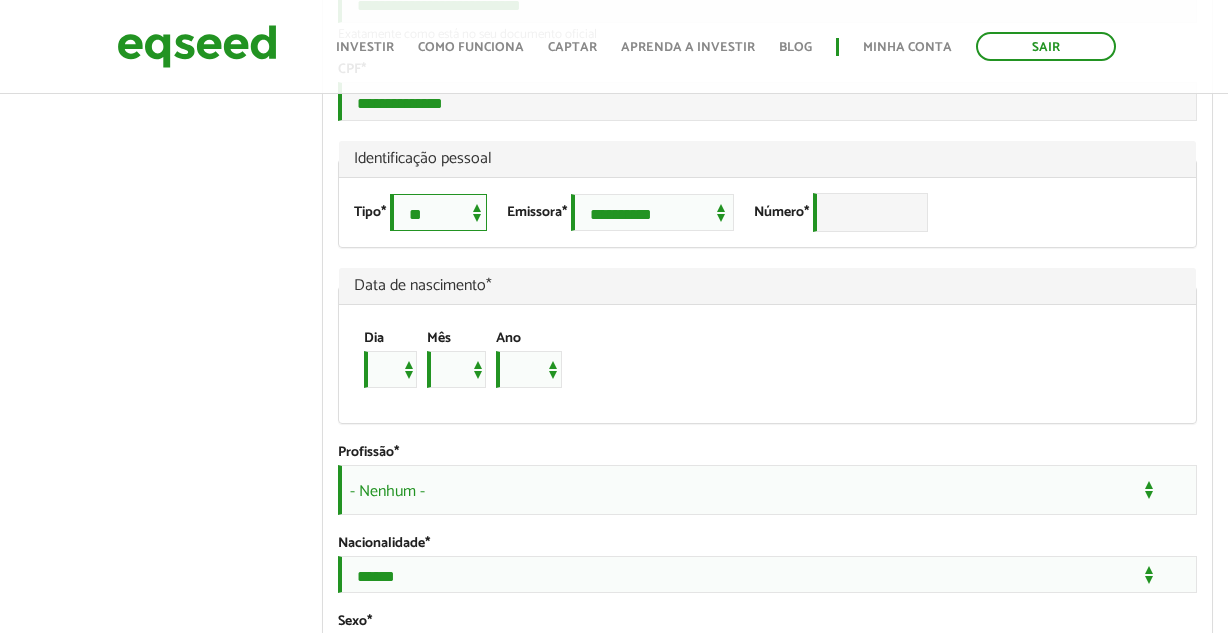 click on "**********" at bounding box center (438, 212) 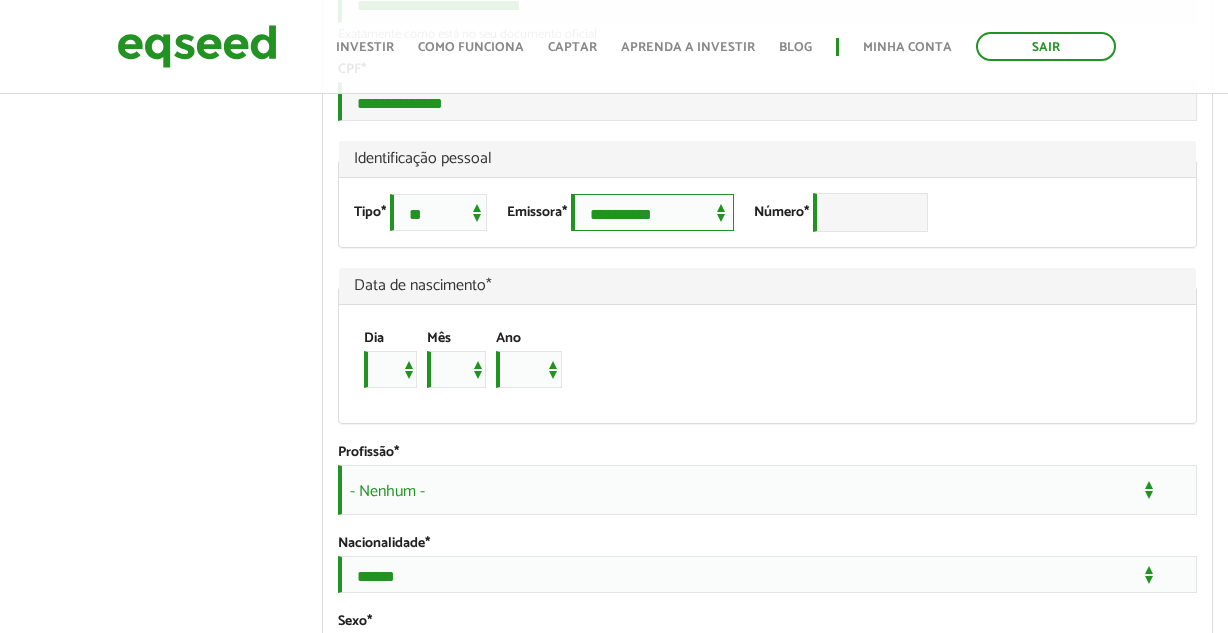 click on "**********" at bounding box center [652, 212] 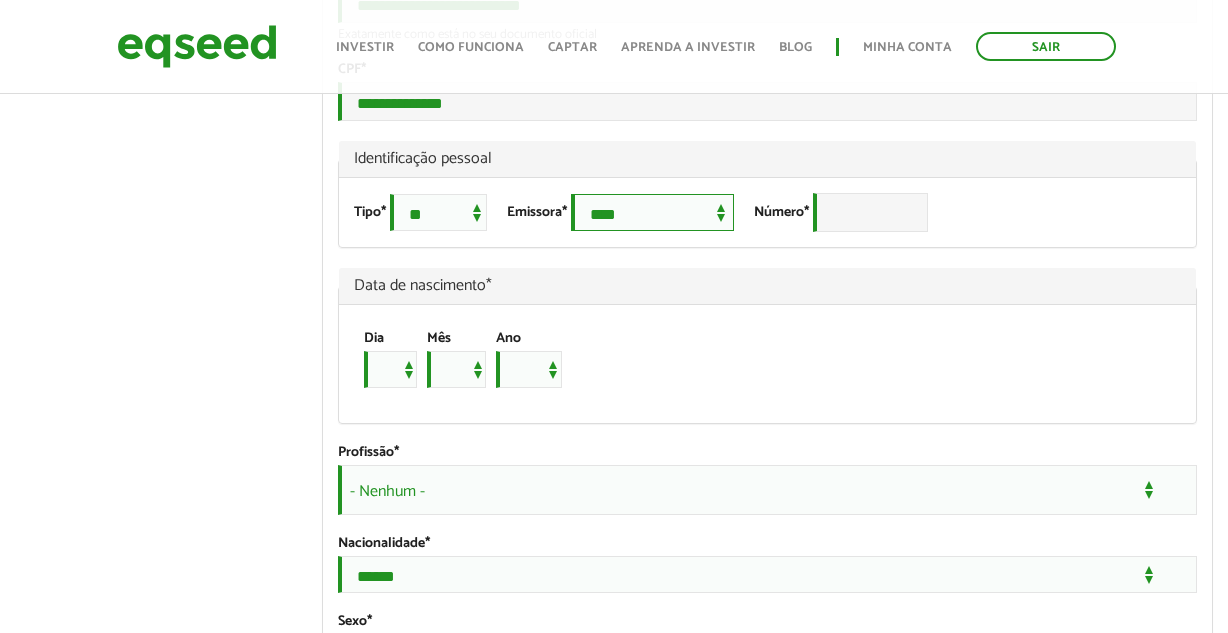click on "**********" at bounding box center [652, 212] 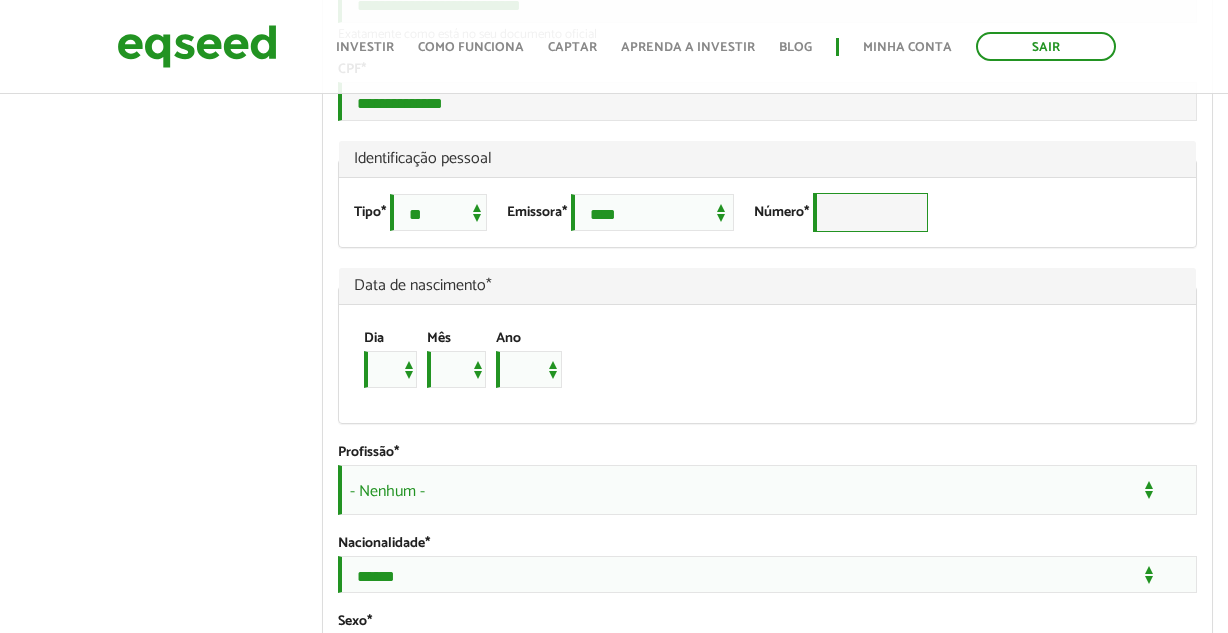 click on "Número  *" at bounding box center (870, 212) 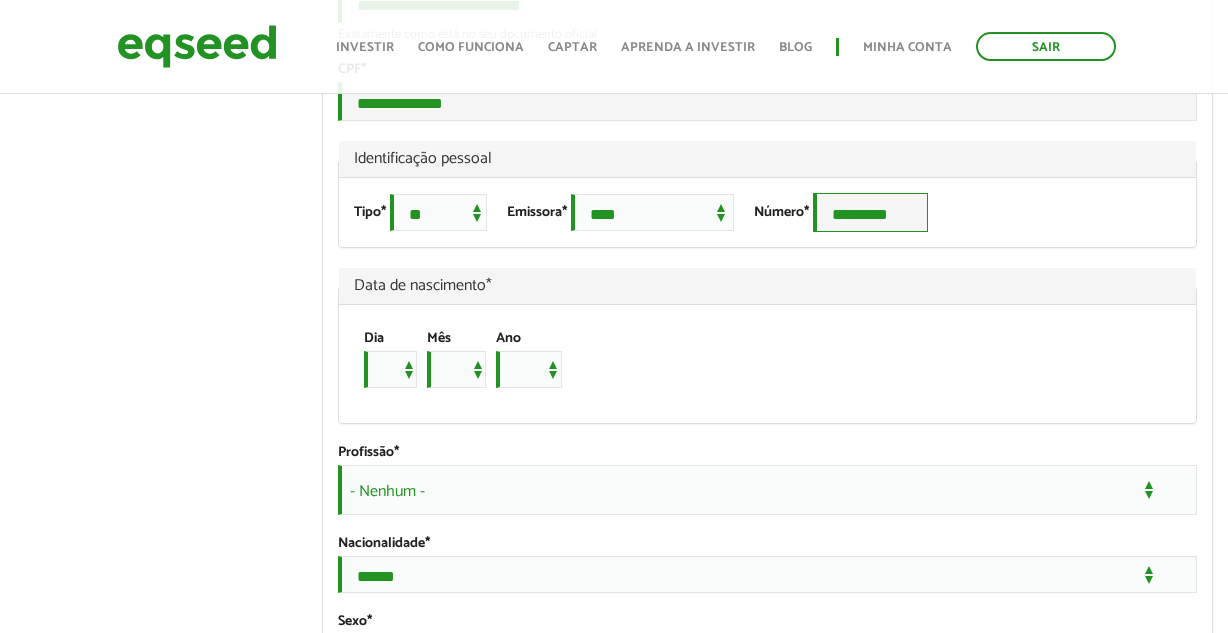 type on "*********" 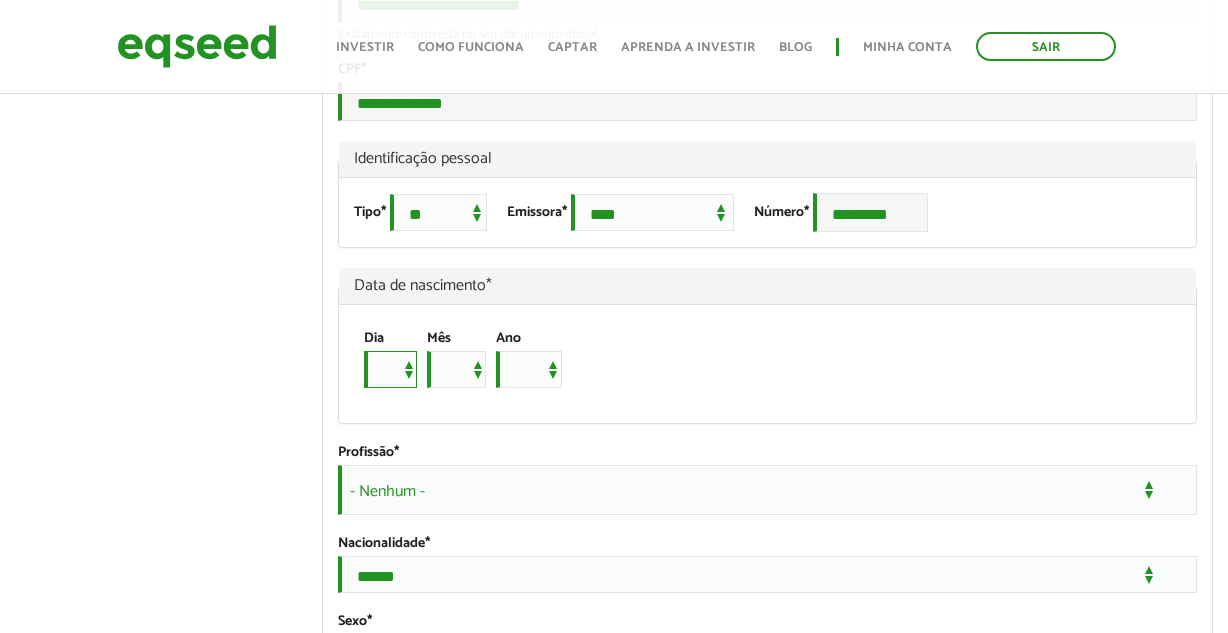 click on "* * * * * * * * * ** ** ** ** ** ** ** ** ** ** ** ** ** ** ** ** ** ** ** ** ** **" at bounding box center [390, 369] 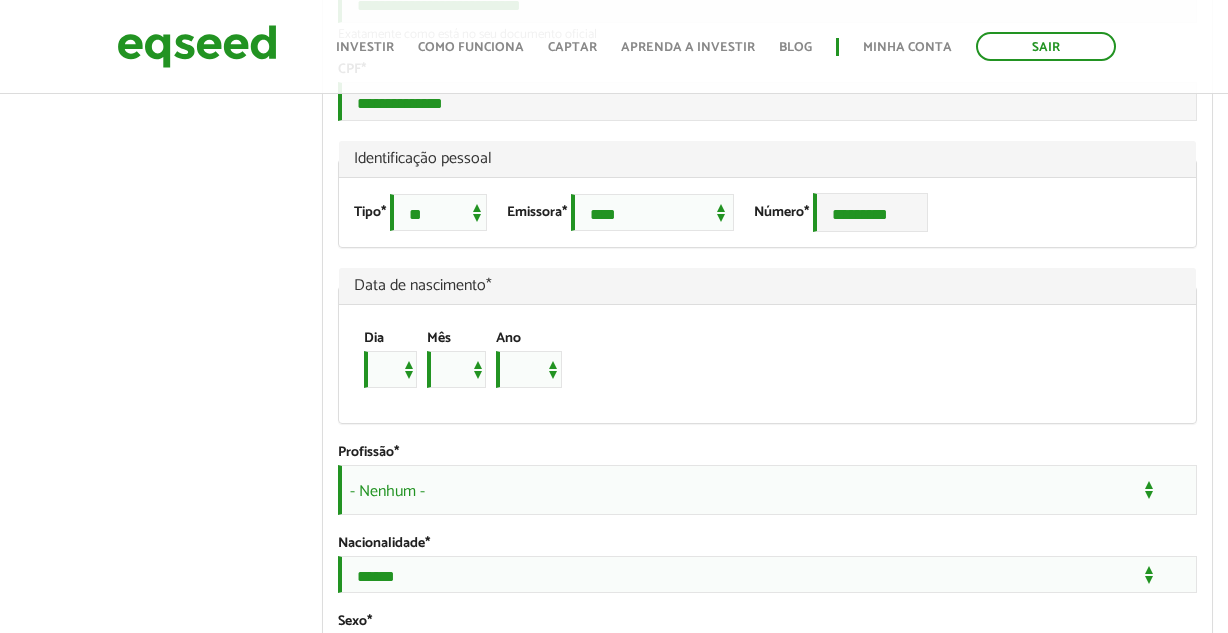 click on "Dia
* * * * * * * * * ** ** ** ** ** ** ** ** ** ** ** ** ** ** ** ** ** ** ** ** ** **   Mês
*** *** *** *** *** *** *** *** *** *** *** ***   Ano
**** **** **** **** **** **** **** **** **** **** **** **** **** **** **** **** **** **** **** **** **** **** **** **** **** **** **** **** **** **** **** **** **** **** **** **** **** **** **** **** **** **** **** **** **** **** **** **** **** **** **** **** **** **** **** **** **** **** **** **** **** **** **** **** **** **** **** **** **** **** **** **** **** **** **** **** **** **** **** **** **** **** **** **** **** **** **** **** **** **** **** **** **** **** **** **** **** **** **** **** **** **** **** **** **** **** **** **** **** **** **** **** **** **** **** **** **** **** **** **** **** **** **** **** **** ****" at bounding box center [759, 364] 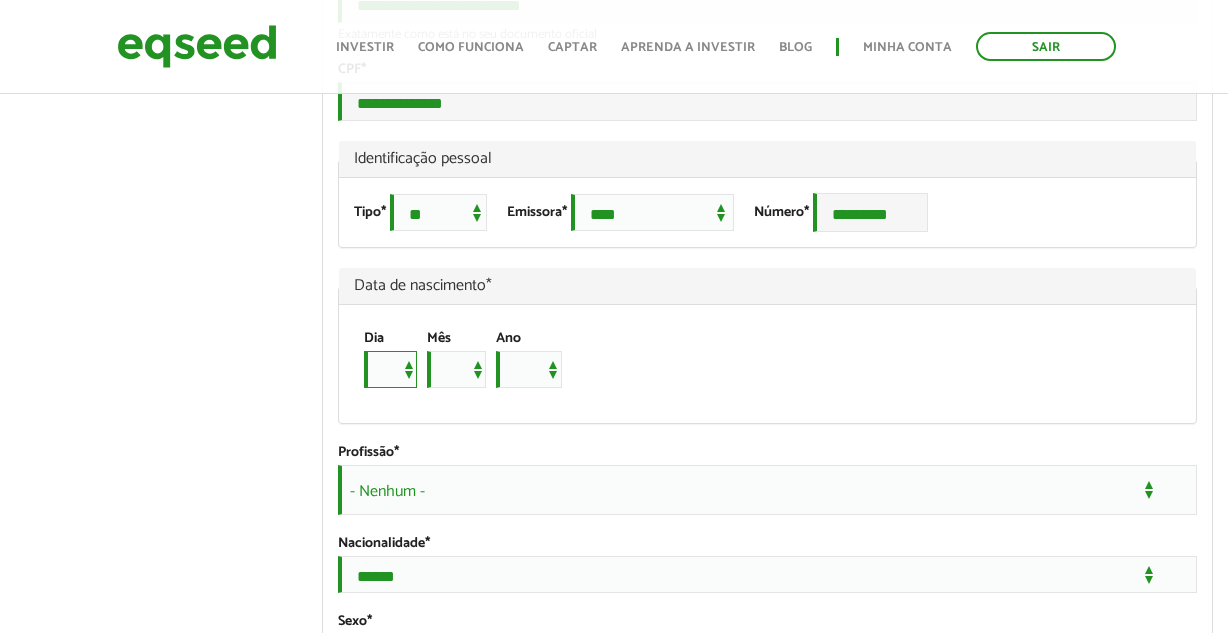 click on "* * * * * * * * * ** ** ** ** ** ** ** ** ** ** ** ** ** ** ** ** ** ** ** ** ** **" at bounding box center (390, 369) 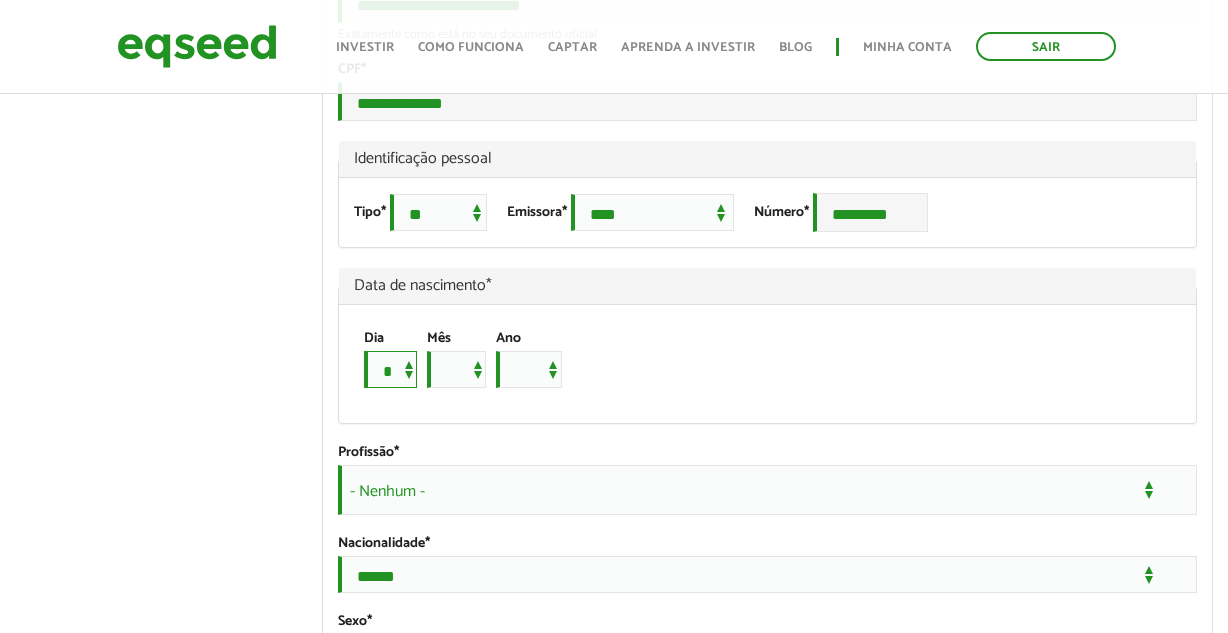 click on "* * * * * * * * * ** ** ** ** ** ** ** ** ** ** ** ** ** ** ** ** ** ** ** ** ** **" at bounding box center [390, 369] 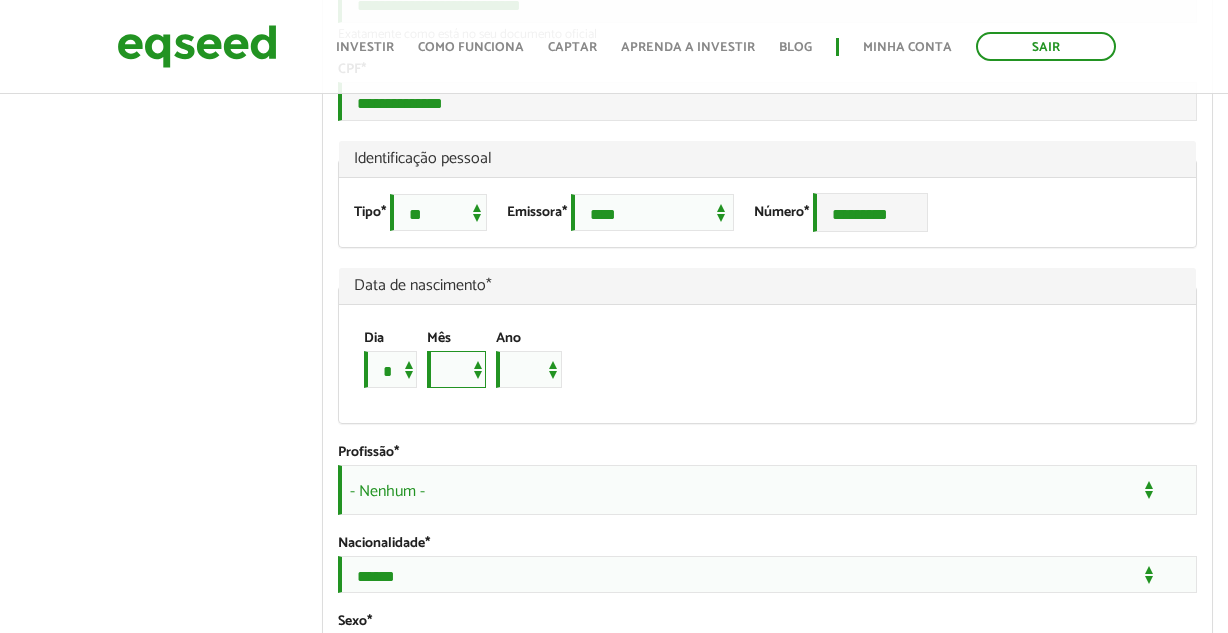 click on "*** *** *** *** *** *** *** *** *** *** *** ***" at bounding box center [456, 369] 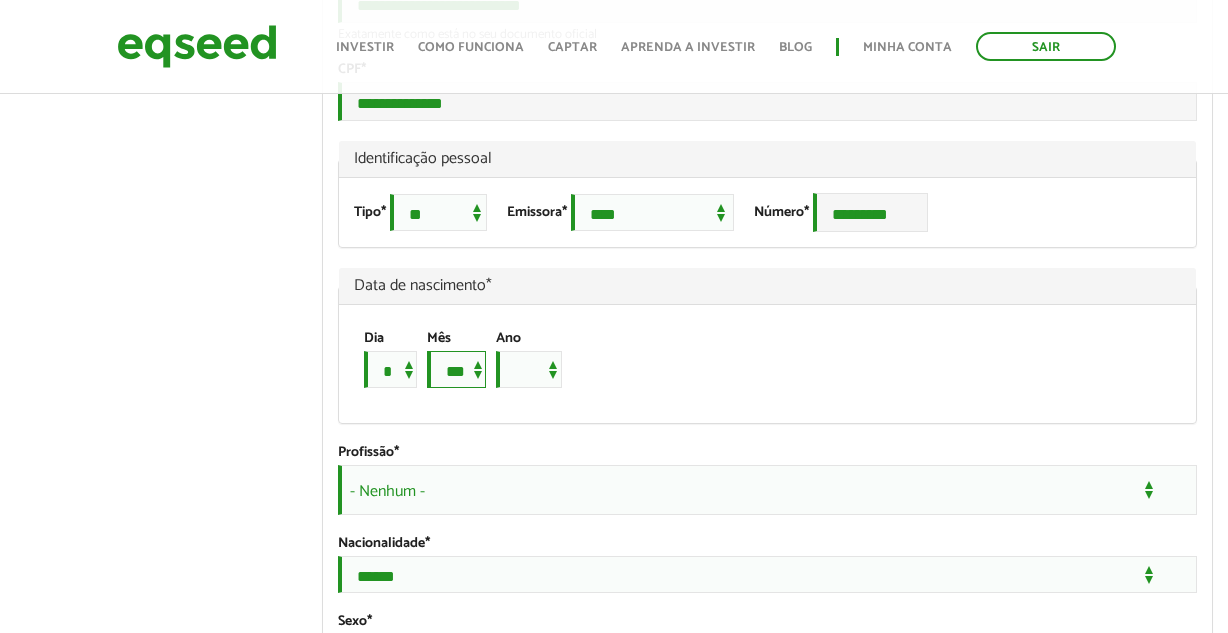 click on "*** *** *** *** *** *** *** *** *** *** *** ***" at bounding box center [456, 369] 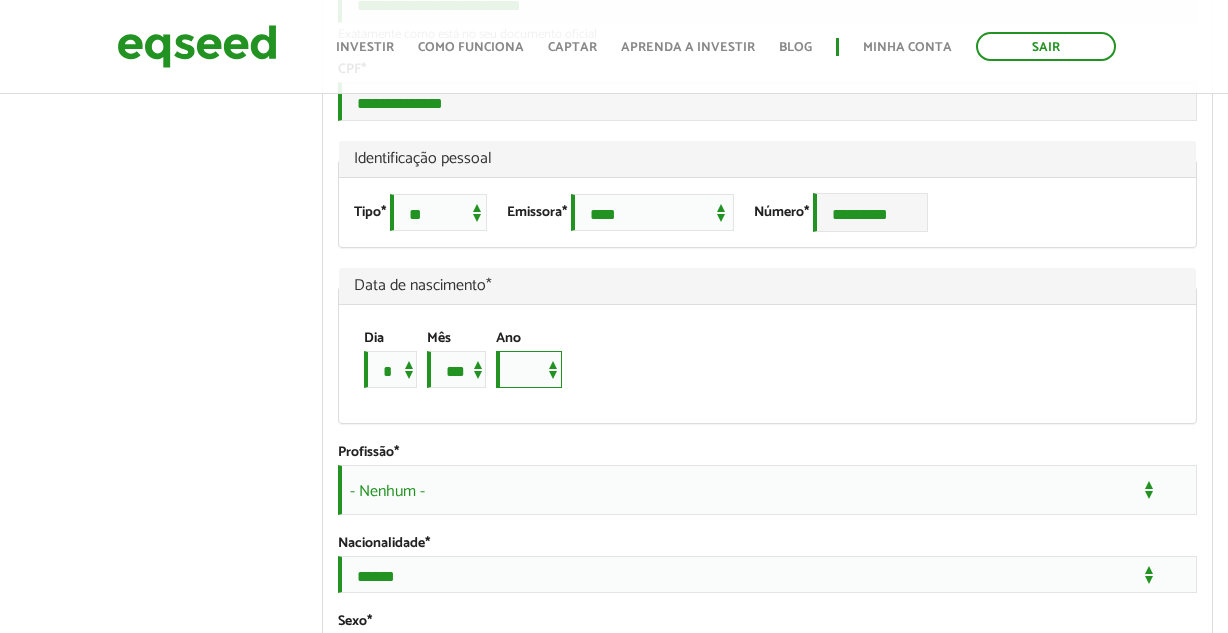 click on "**** **** **** **** **** **** **** **** **** **** **** **** **** **** **** **** **** **** **** **** **** **** **** **** **** **** **** **** **** **** **** **** **** **** **** **** **** **** **** **** **** **** **** **** **** **** **** **** **** **** **** **** **** **** **** **** **** **** **** **** **** **** **** **** **** **** **** **** **** **** **** **** **** **** **** **** **** **** **** **** **** **** **** **** **** **** **** **** **** **** **** **** **** **** **** **** **** **** **** **** **** **** **** **** **** **** **** **** **** **** **** **** **** **** **** **** **** **** **** **** **** **** **** **** **** ****" at bounding box center [529, 369] 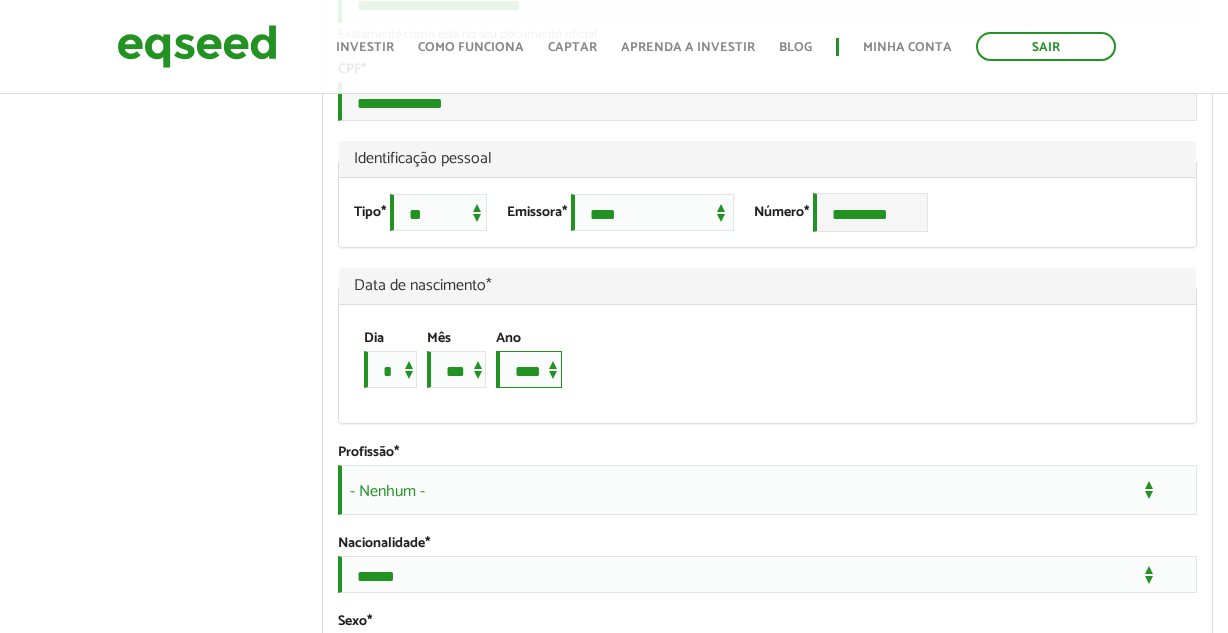 click on "**** **** **** **** **** **** **** **** **** **** **** **** **** **** **** **** **** **** **** **** **** **** **** **** **** **** **** **** **** **** **** **** **** **** **** **** **** **** **** **** **** **** **** **** **** **** **** **** **** **** **** **** **** **** **** **** **** **** **** **** **** **** **** **** **** **** **** **** **** **** **** **** **** **** **** **** **** **** **** **** **** **** **** **** **** **** **** **** **** **** **** **** **** **** **** **** **** **** **** **** **** **** **** **** **** **** **** **** **** **** **** **** **** **** **** **** **** **** **** **** **** **** **** **** **** ****" at bounding box center (529, 369) 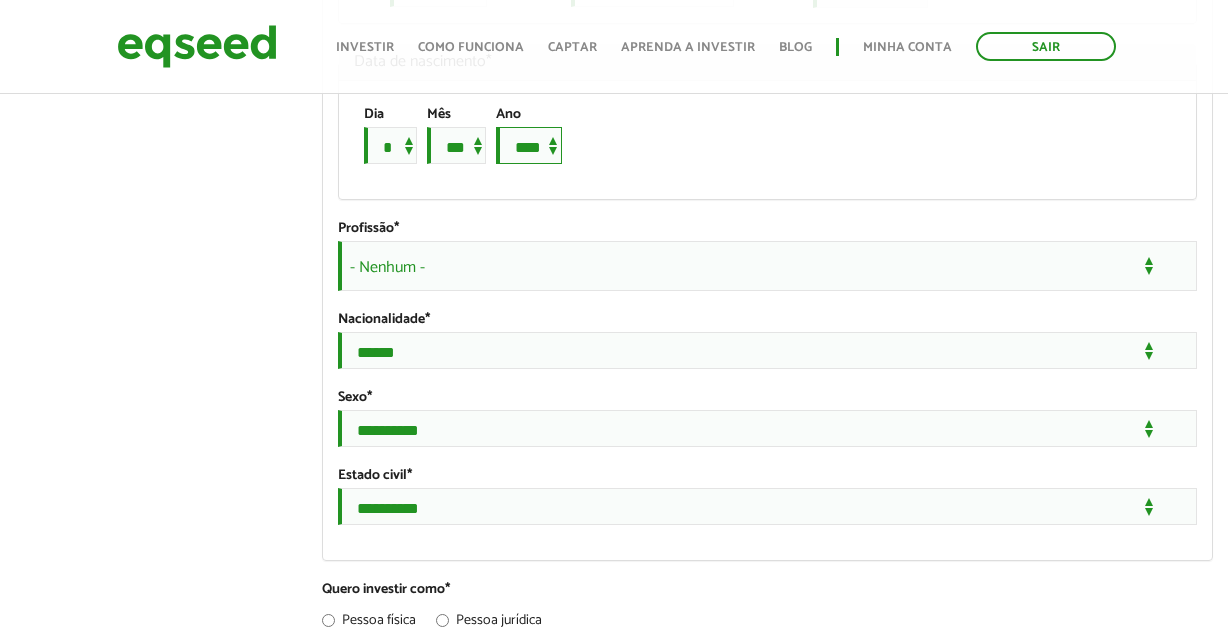 scroll, scrollTop: 1600, scrollLeft: 0, axis: vertical 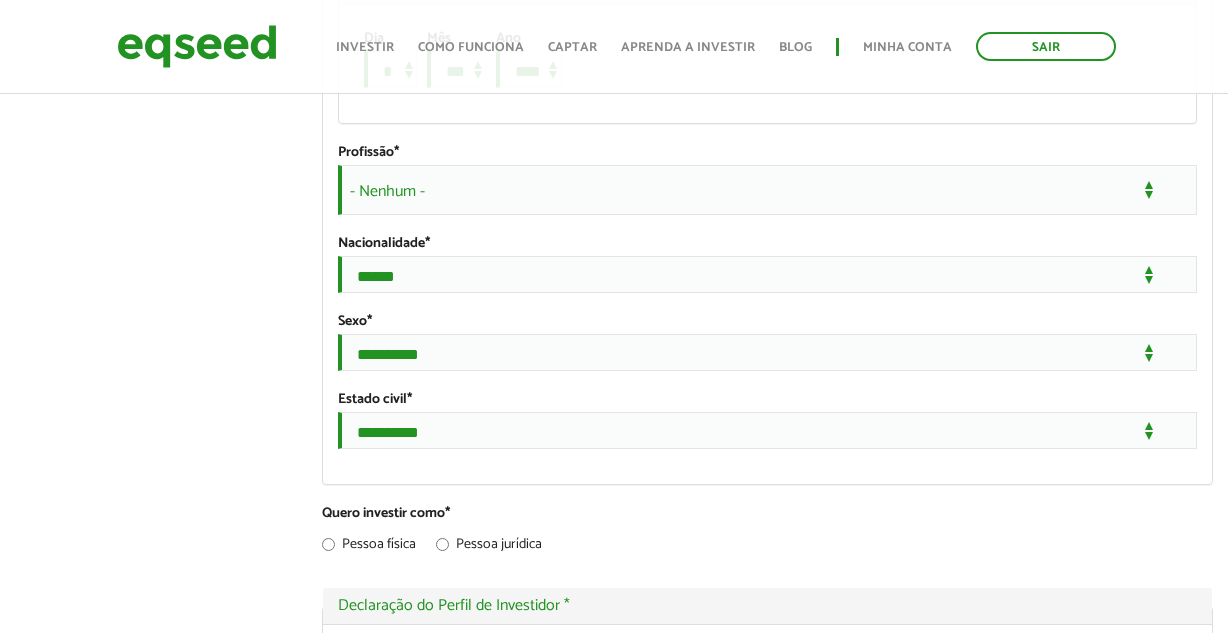 click on "- Nenhum -" at bounding box center [767, 190] 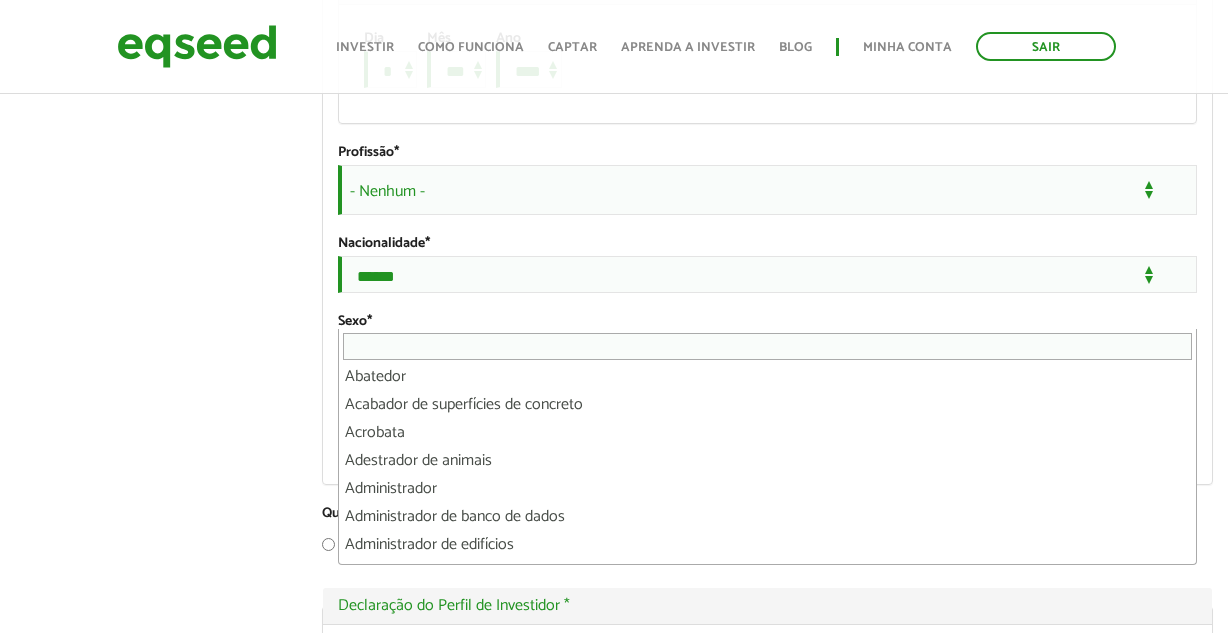 scroll, scrollTop: 0, scrollLeft: 0, axis: both 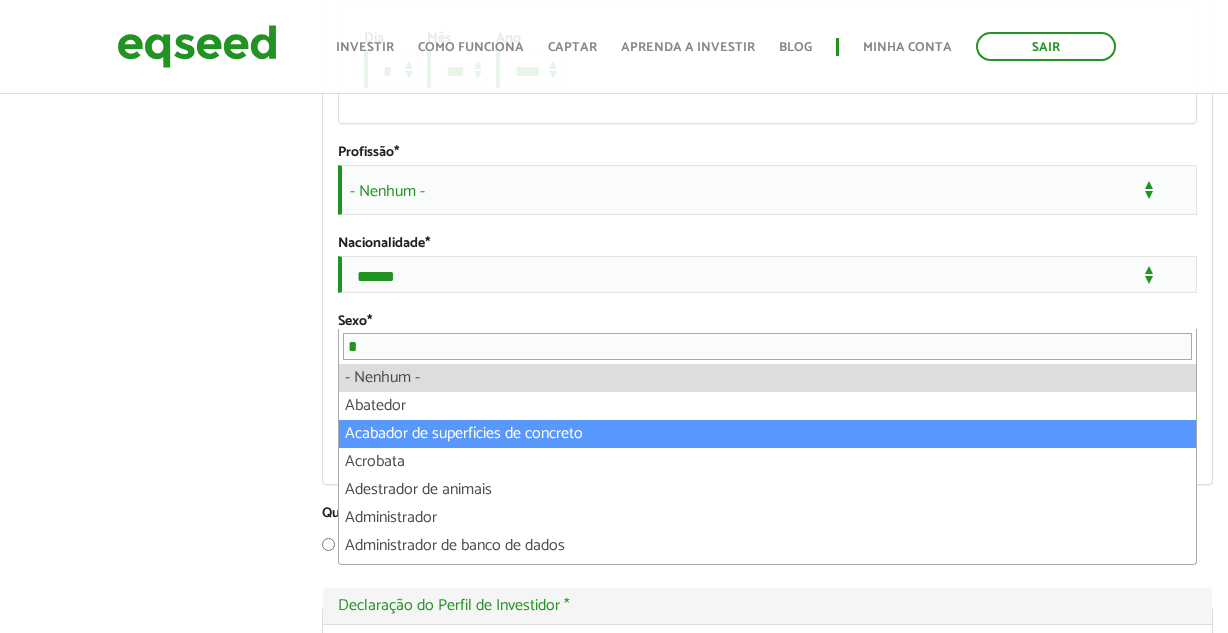 type on "**" 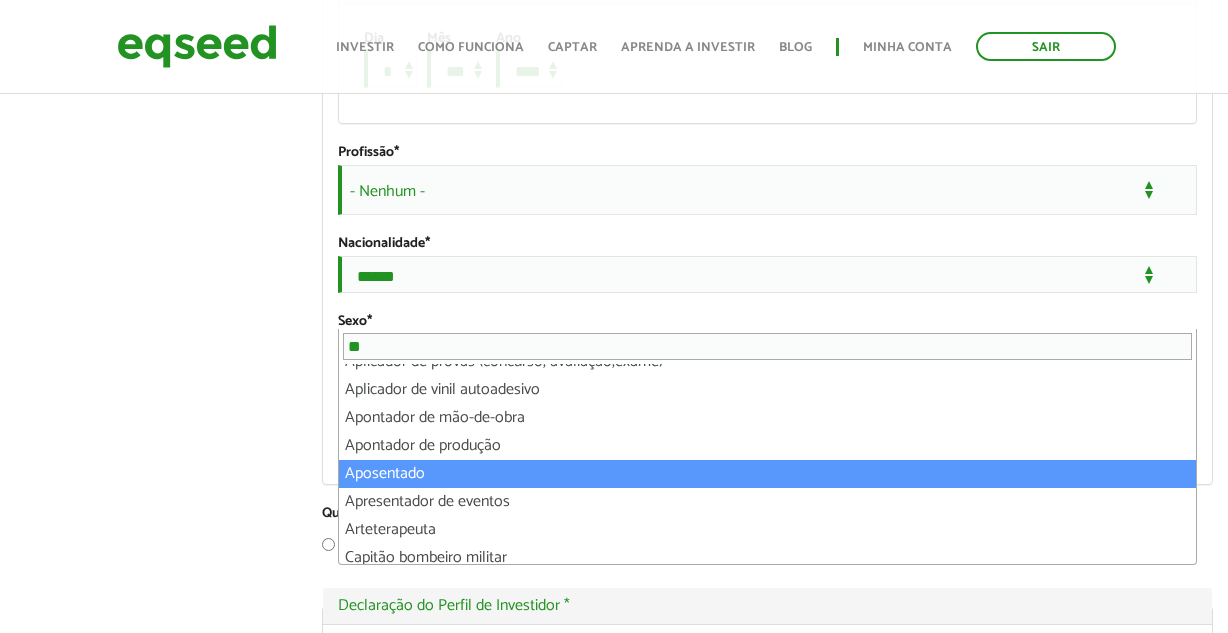 scroll, scrollTop: 0, scrollLeft: 0, axis: both 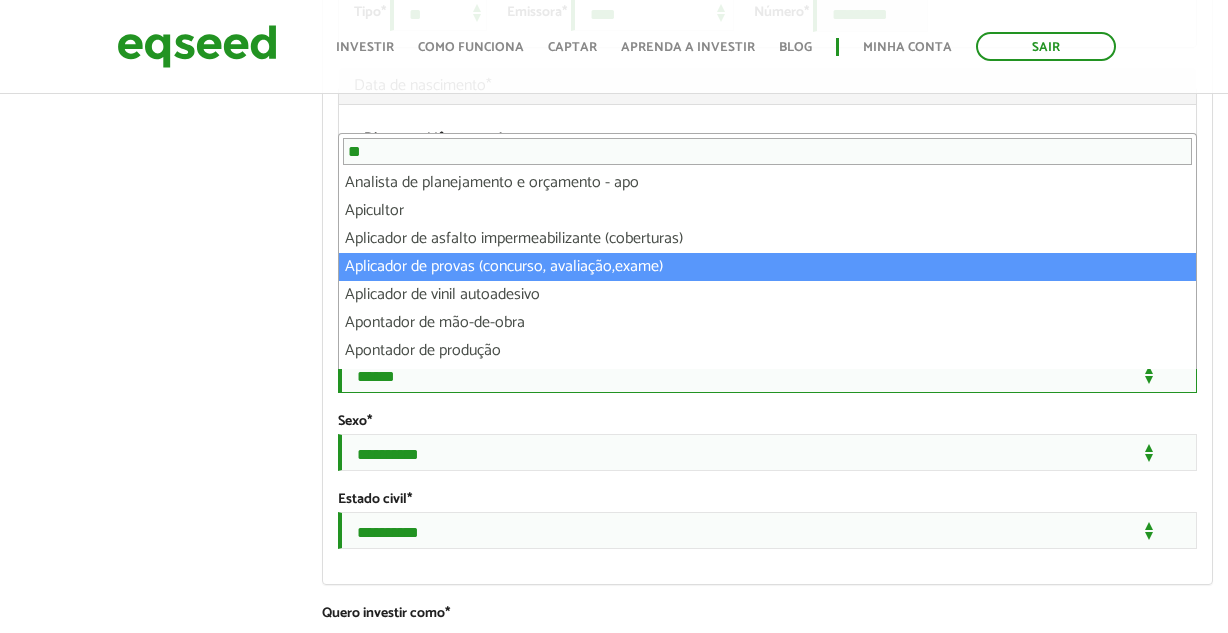click on "**********" at bounding box center [767, 374] 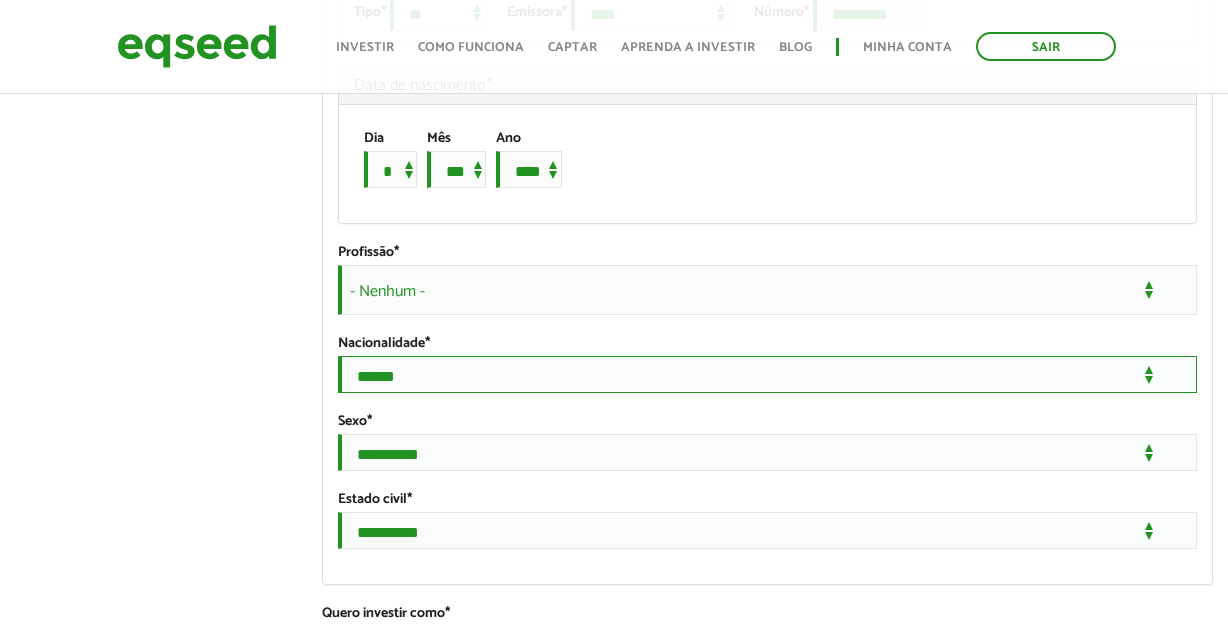 scroll, scrollTop: 1700, scrollLeft: 0, axis: vertical 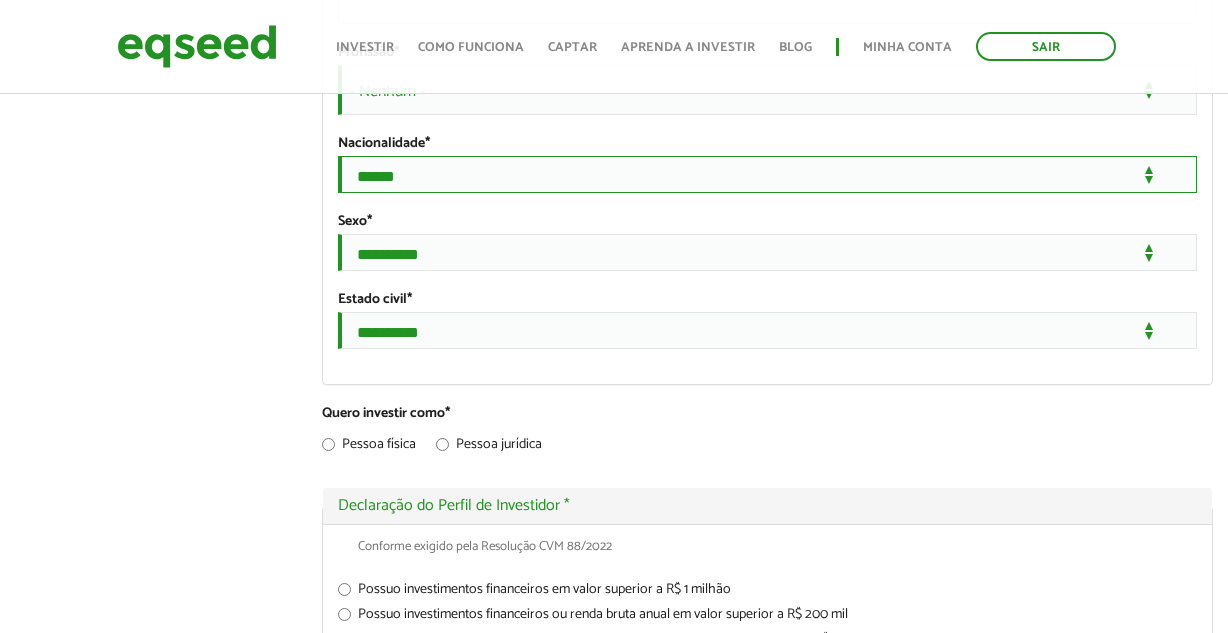 click on "**********" at bounding box center (767, 174) 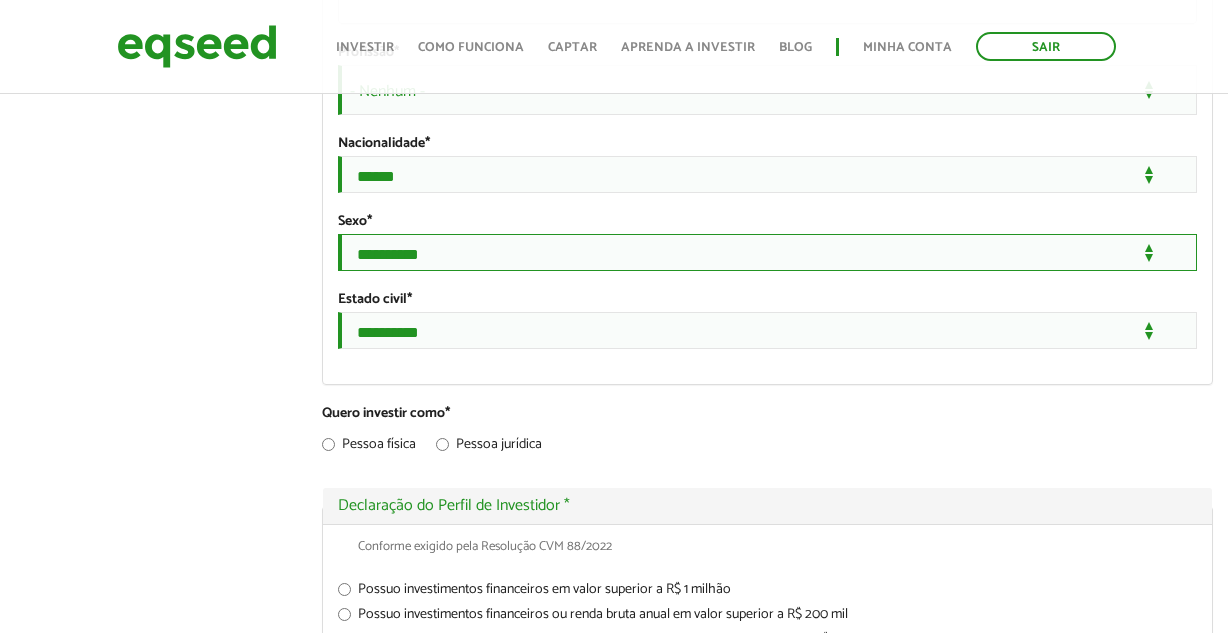 click on "**********" at bounding box center (767, 252) 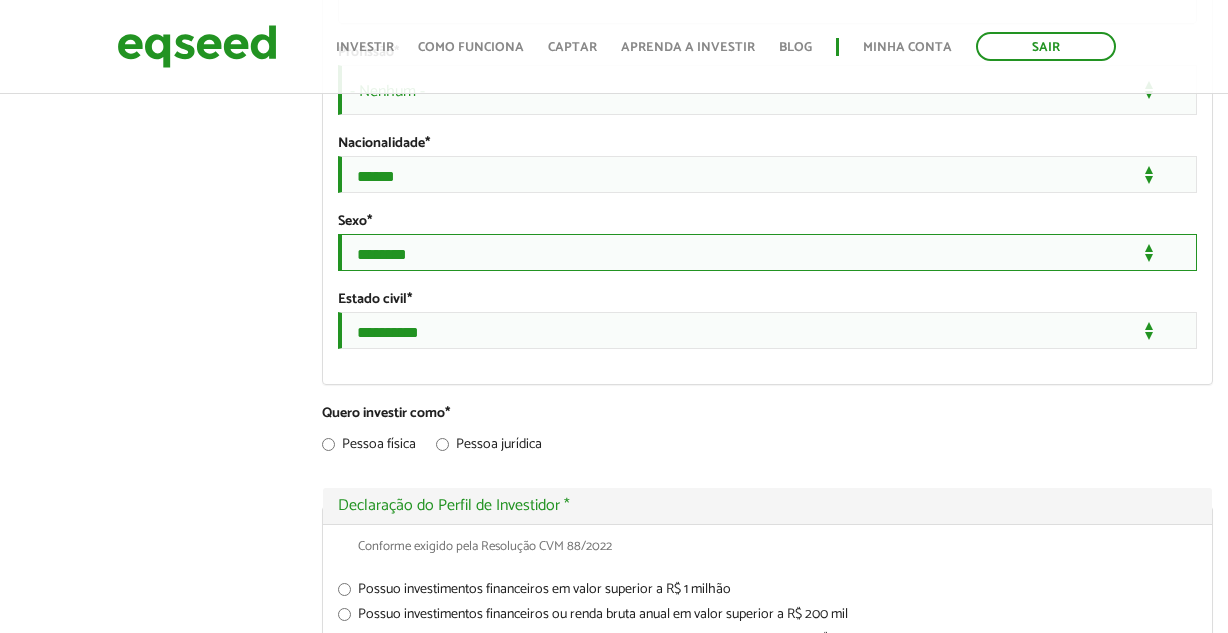 click on "**********" at bounding box center (767, 252) 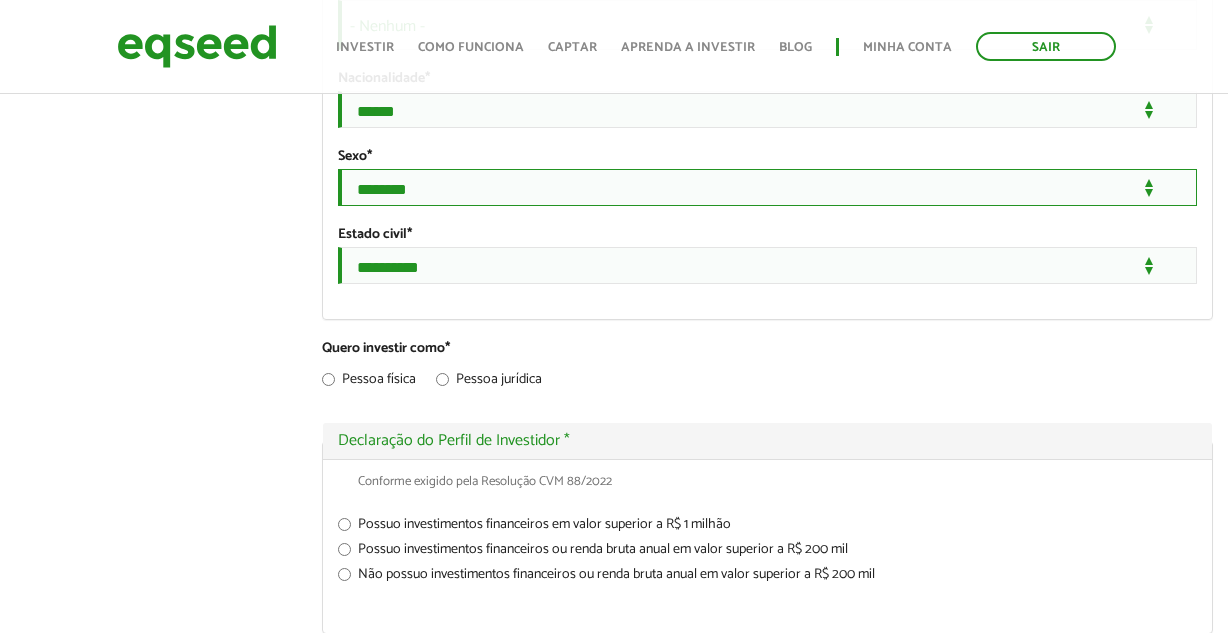 scroll, scrollTop: 1800, scrollLeft: 0, axis: vertical 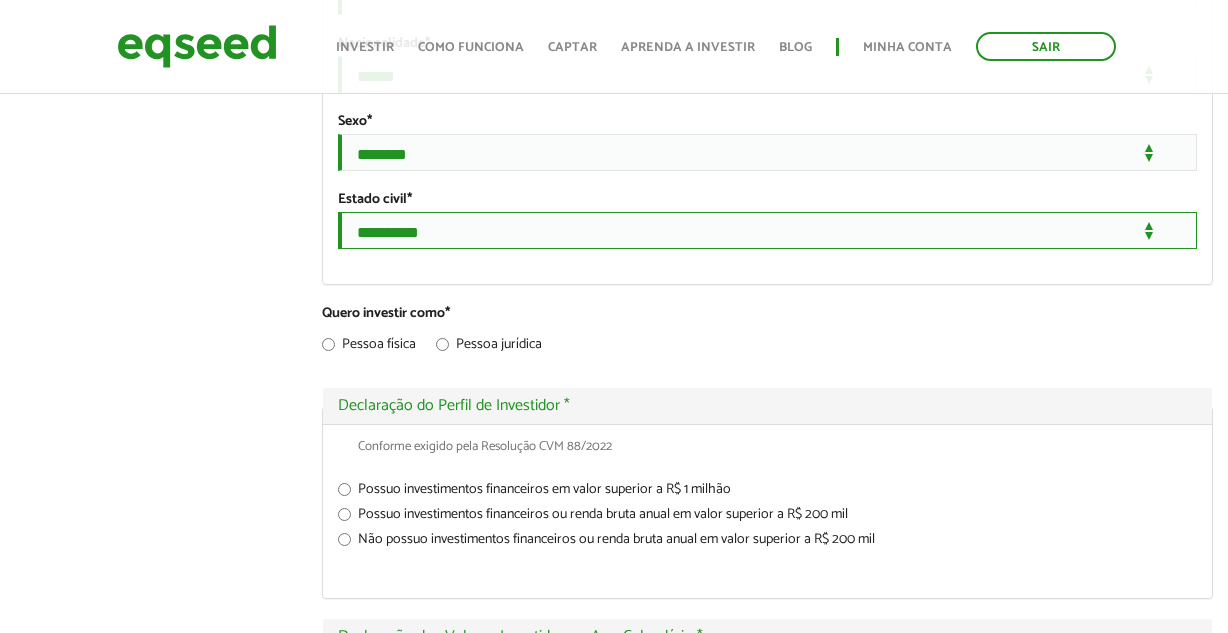 click on "**********" at bounding box center [767, 230] 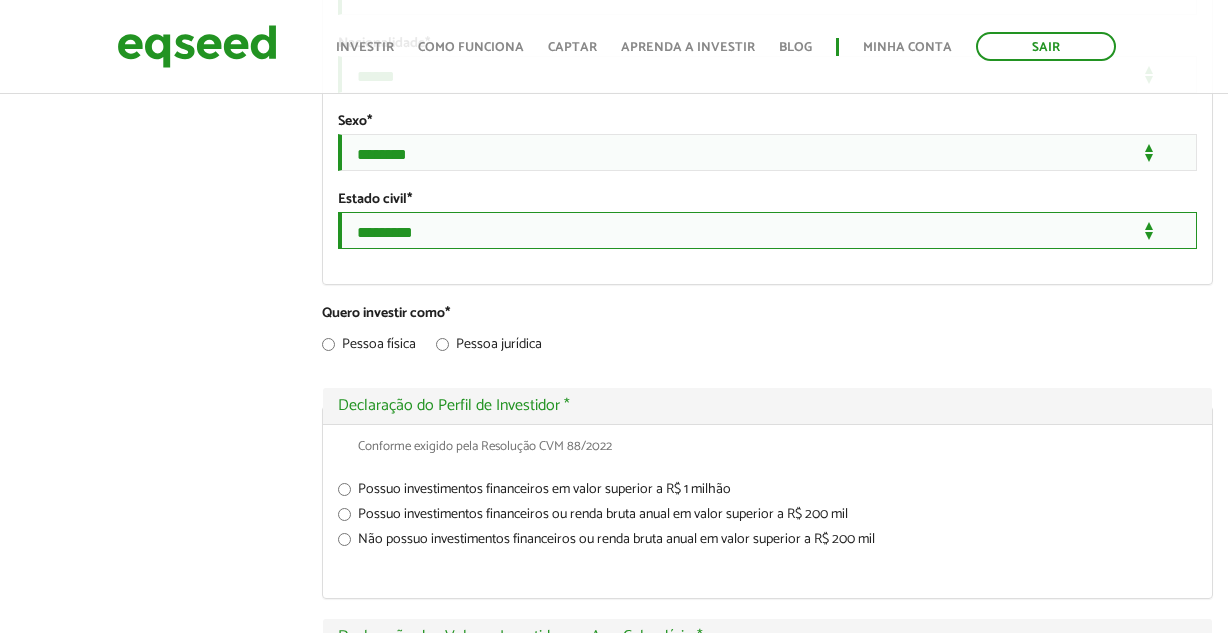 click on "**********" at bounding box center (767, 230) 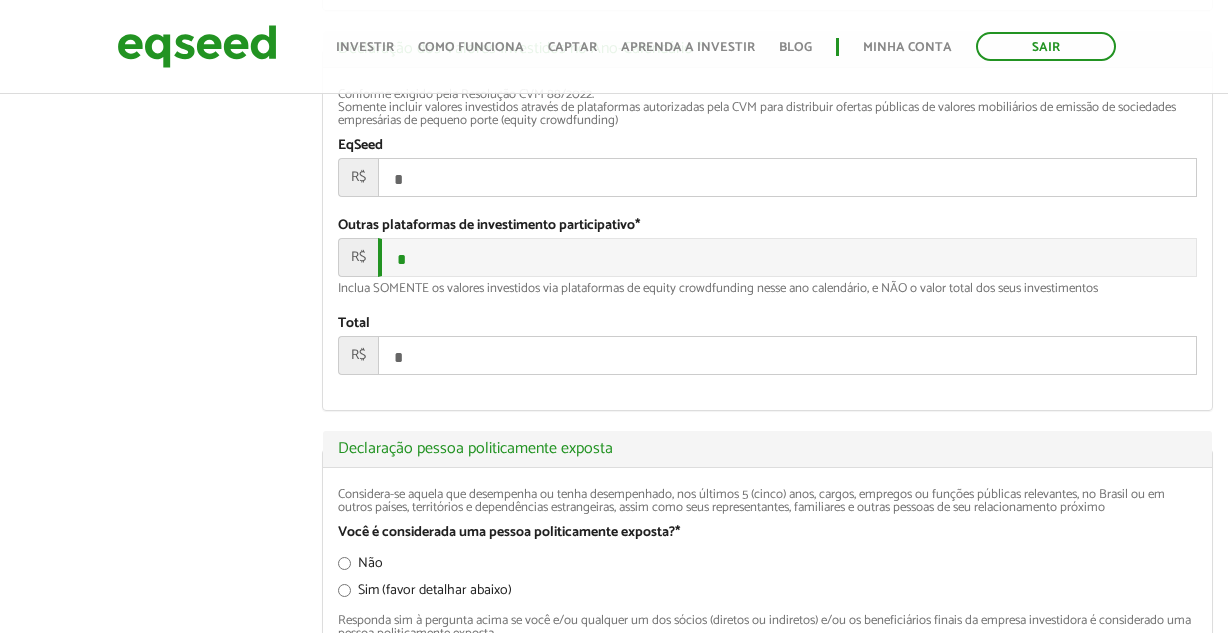 scroll, scrollTop: 2500, scrollLeft: 0, axis: vertical 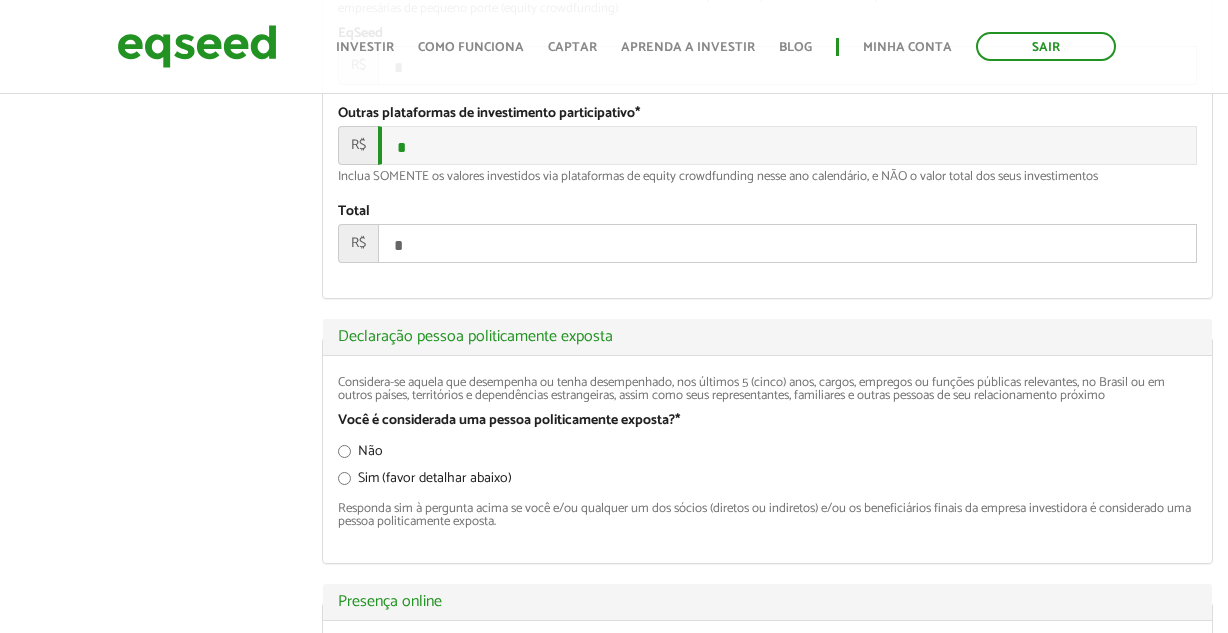 click on "*" at bounding box center (787, 65) 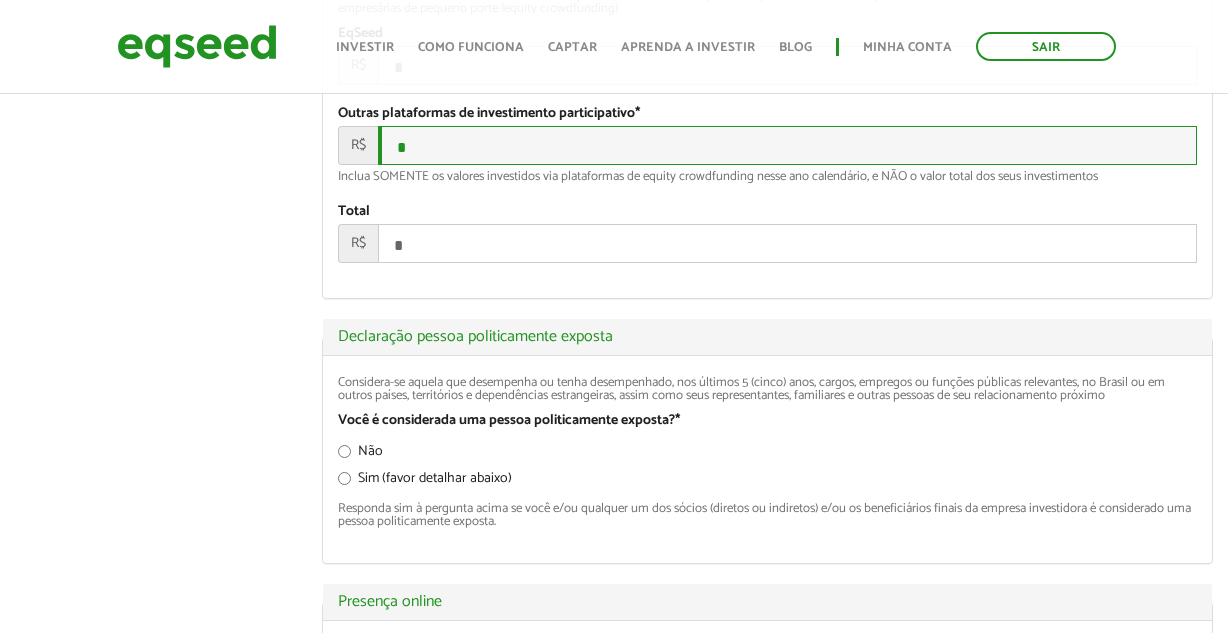 click on "*" at bounding box center [787, 145] 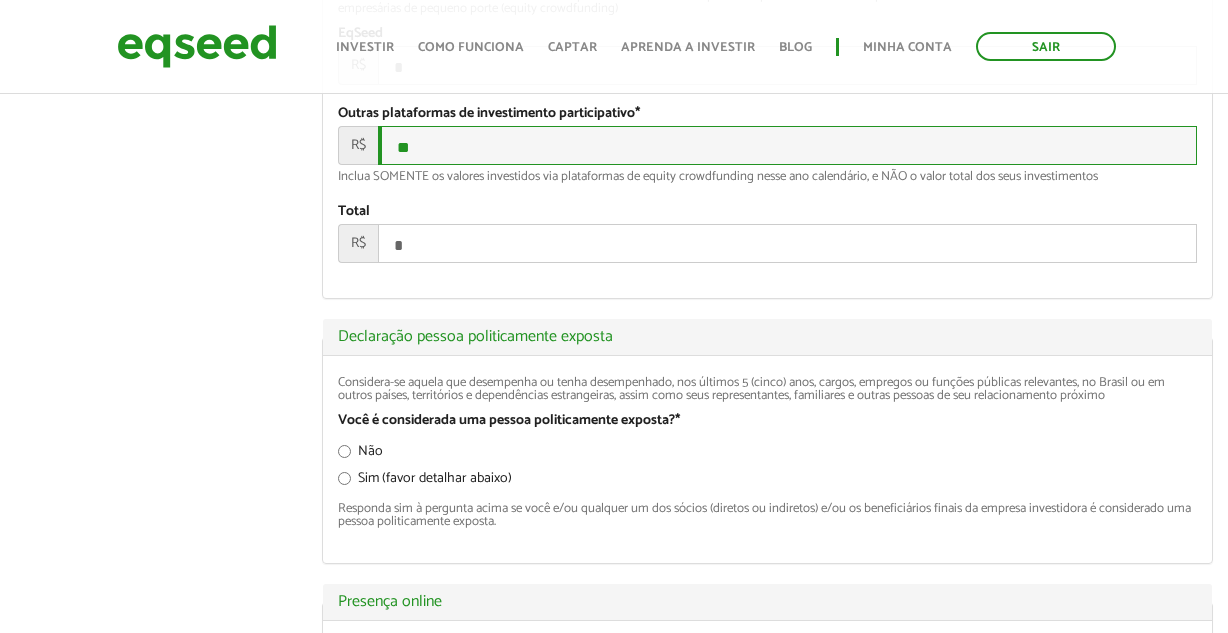 type on "*" 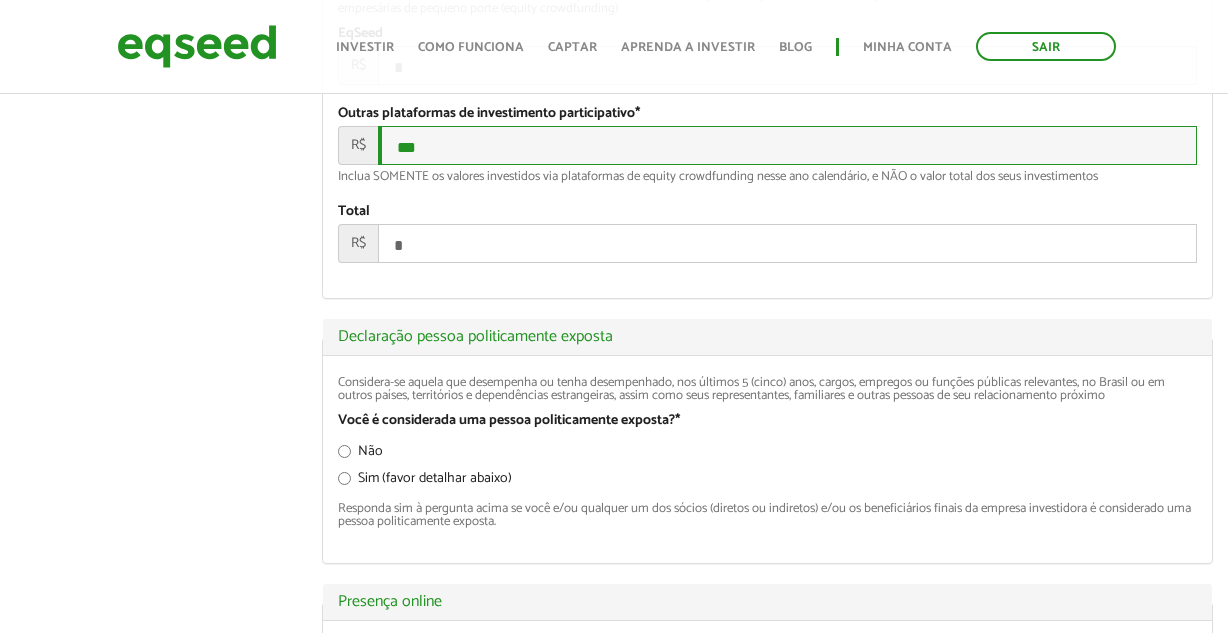 type on "**" 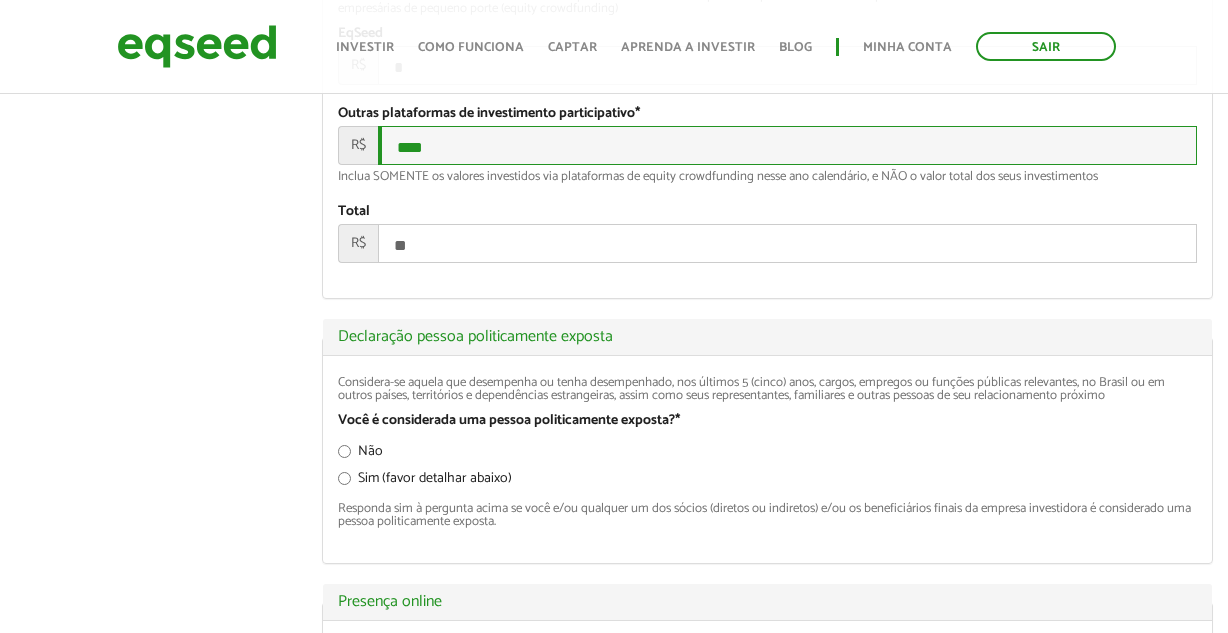type on "*****" 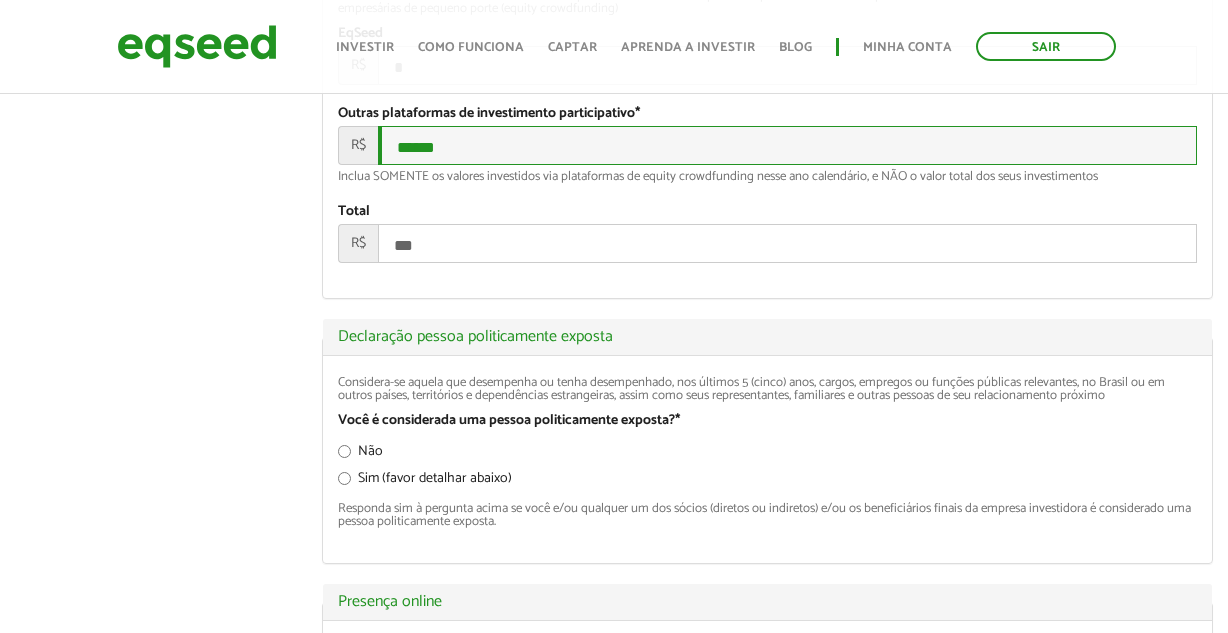 type on "******" 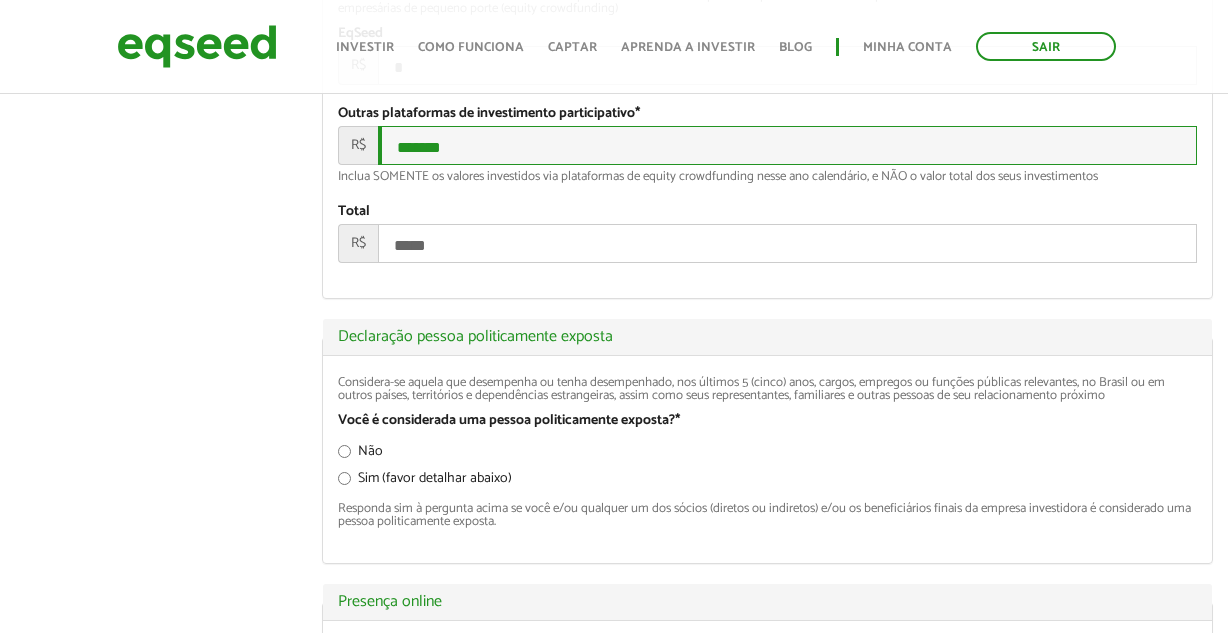 type on "*******" 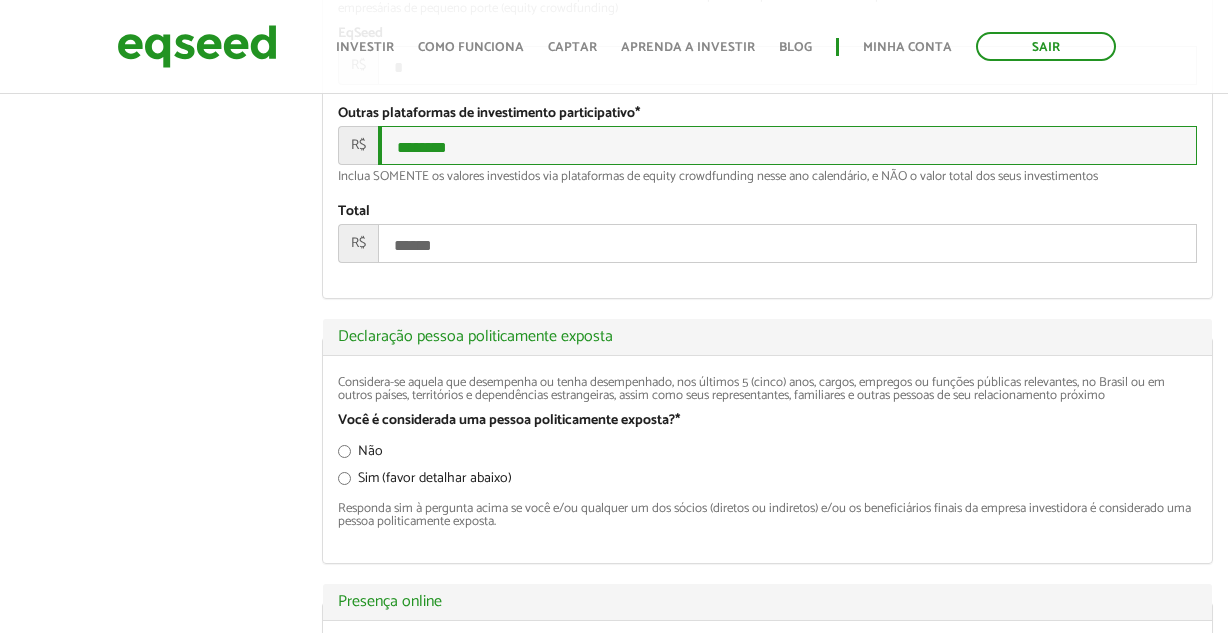 type on "*********" 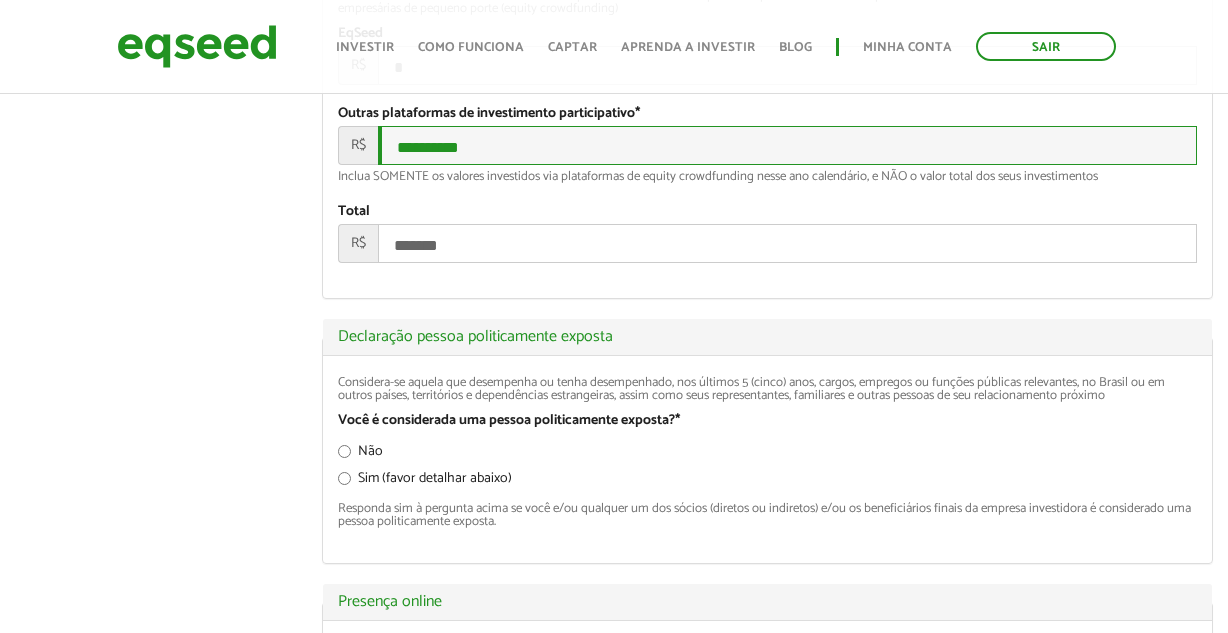 type on "**********" 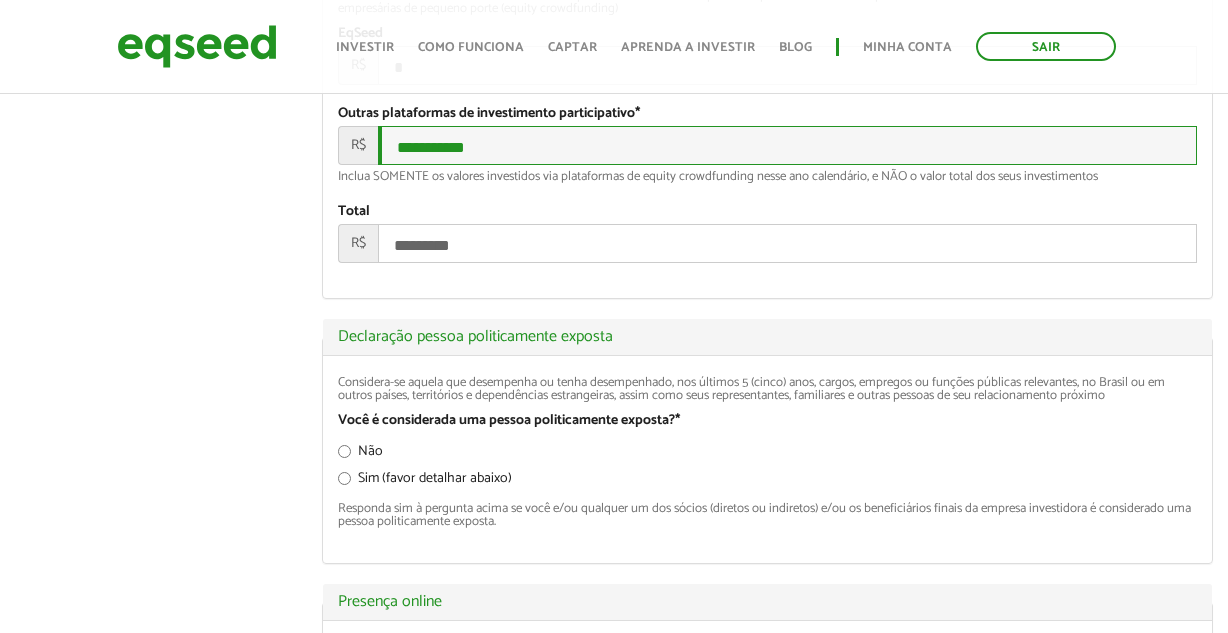 type on "**********" 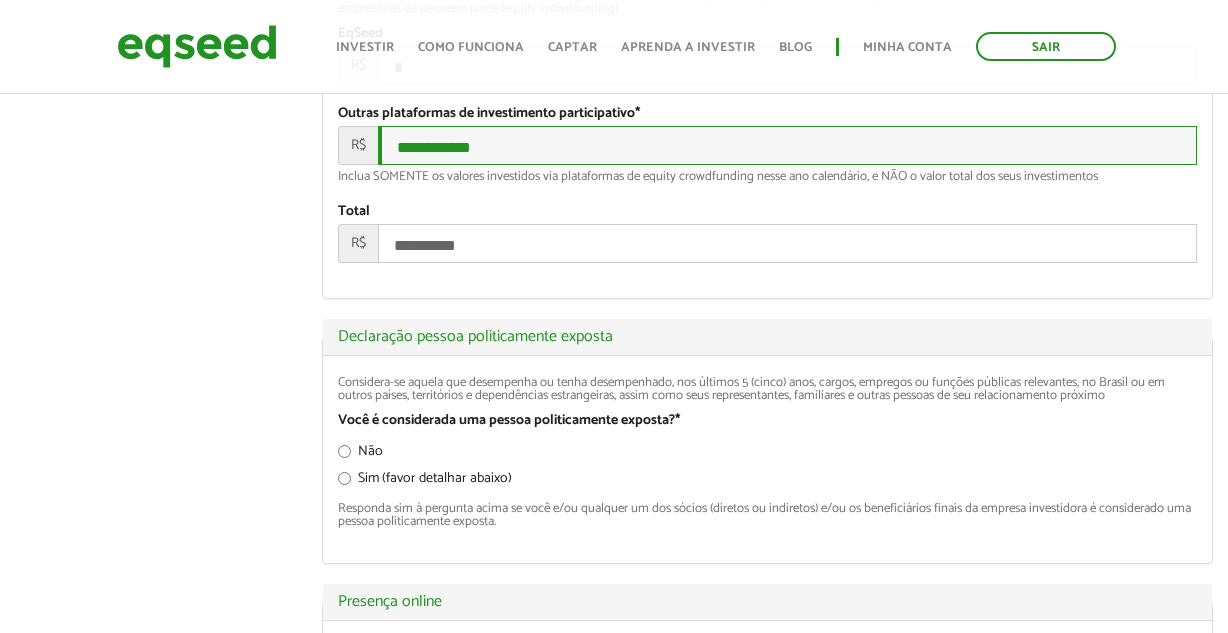 type on "**********" 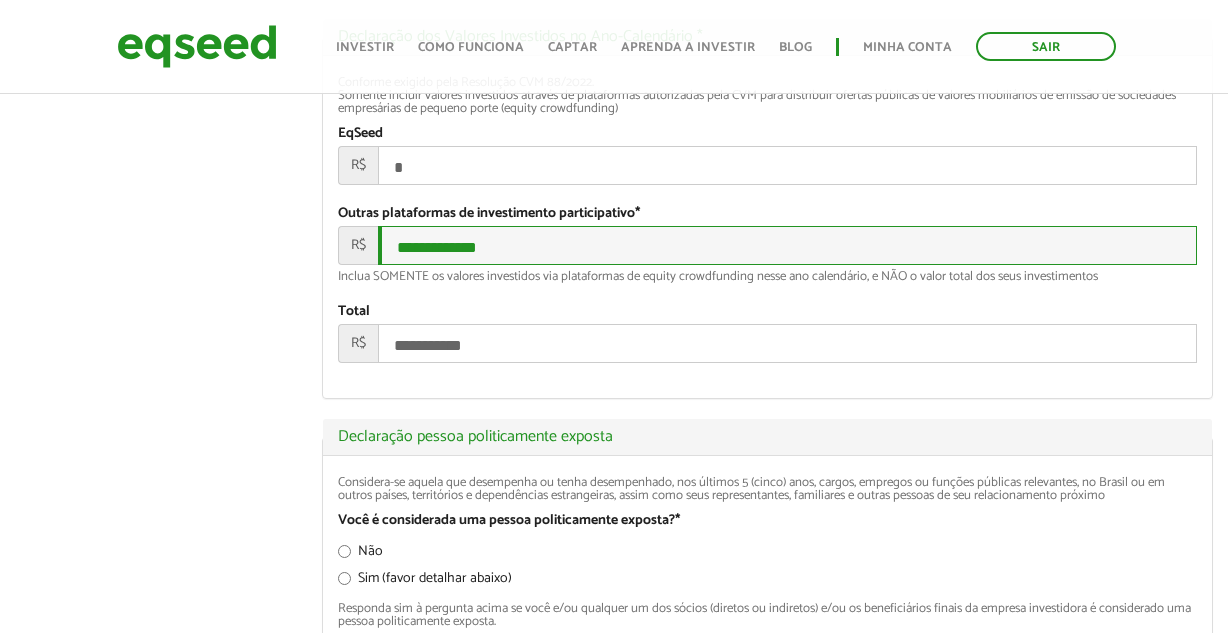 scroll, scrollTop: 2500, scrollLeft: 0, axis: vertical 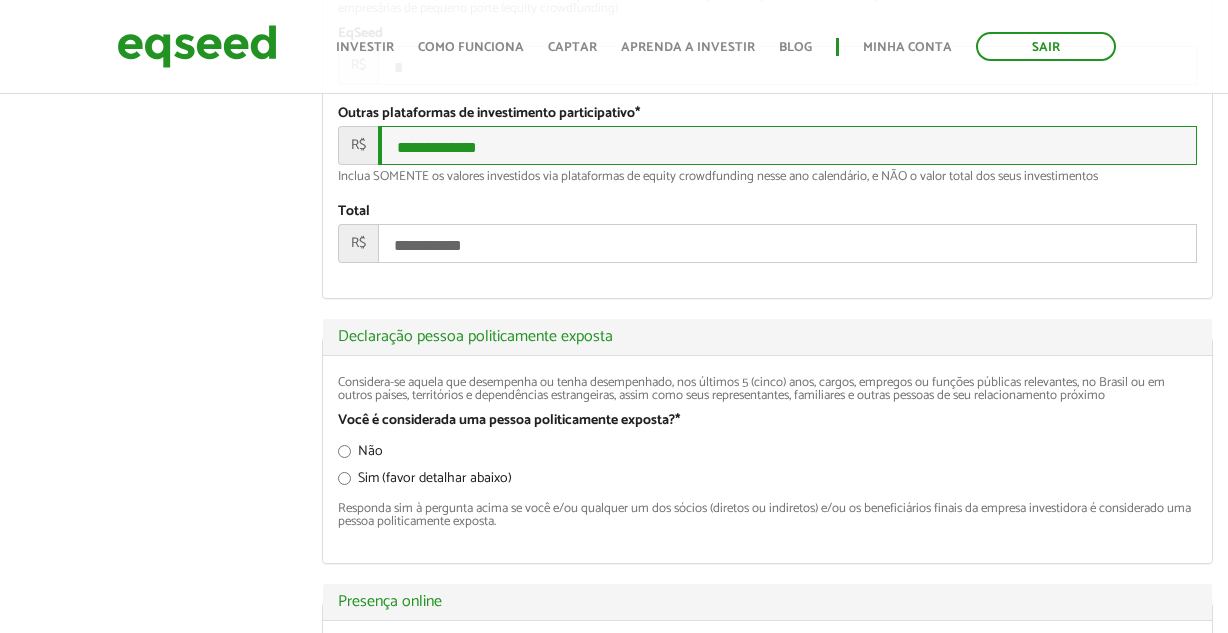 type on "**********" 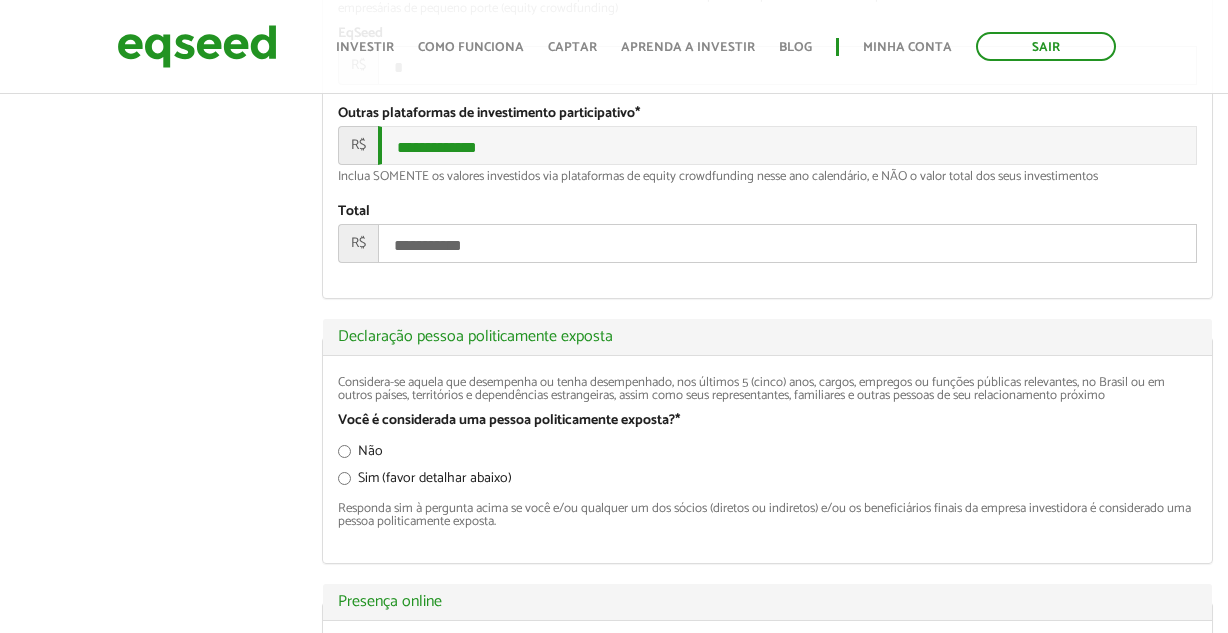 type on "**********" 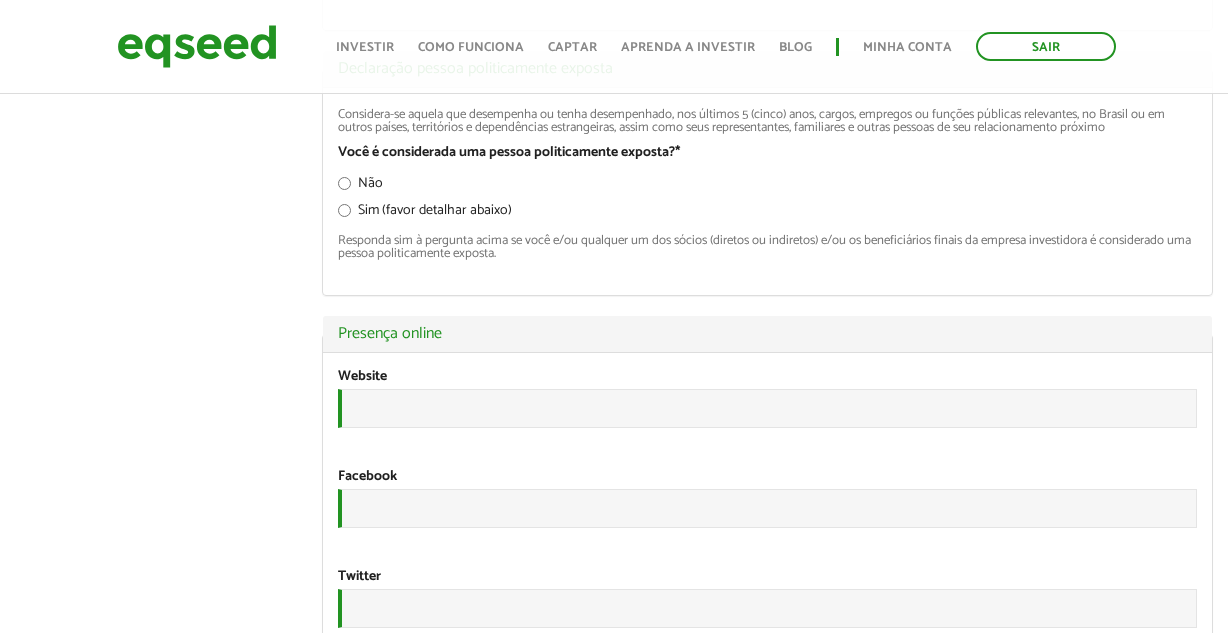 scroll, scrollTop: 2800, scrollLeft: 0, axis: vertical 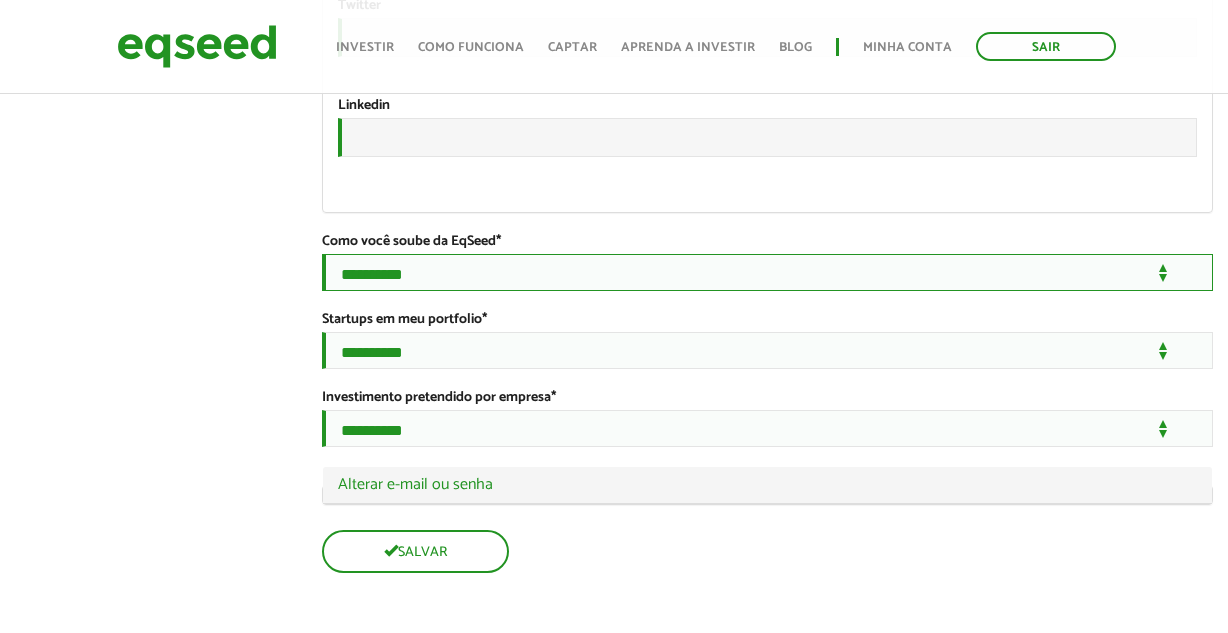 click on "**********" at bounding box center [767, 272] 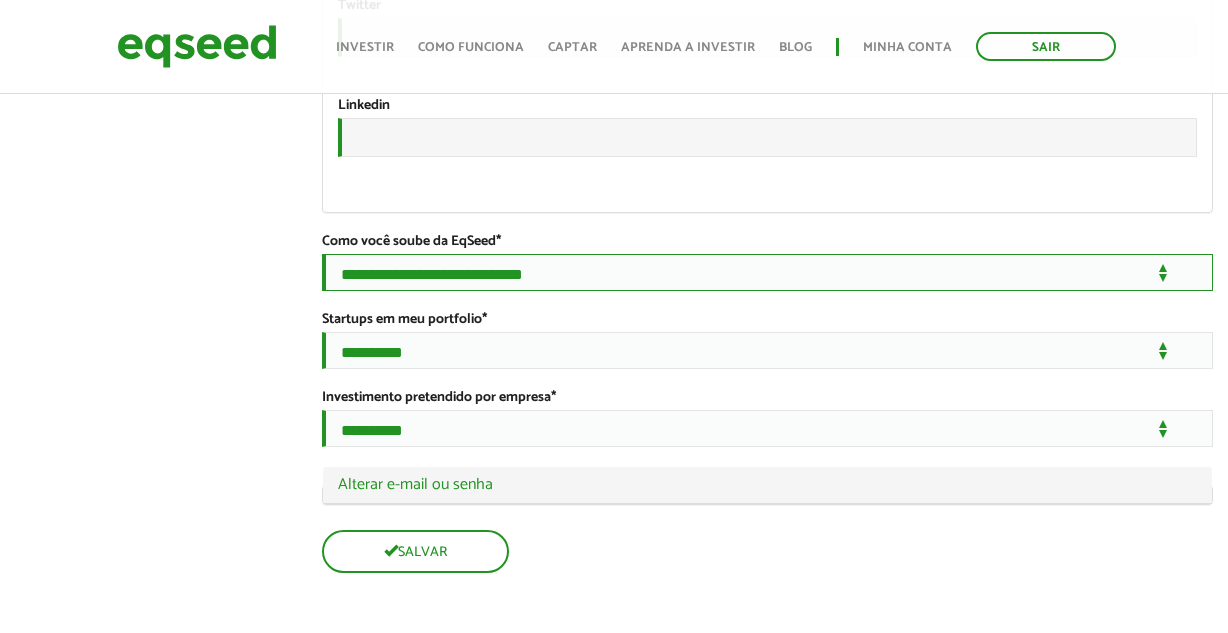 click on "**********" at bounding box center [767, 272] 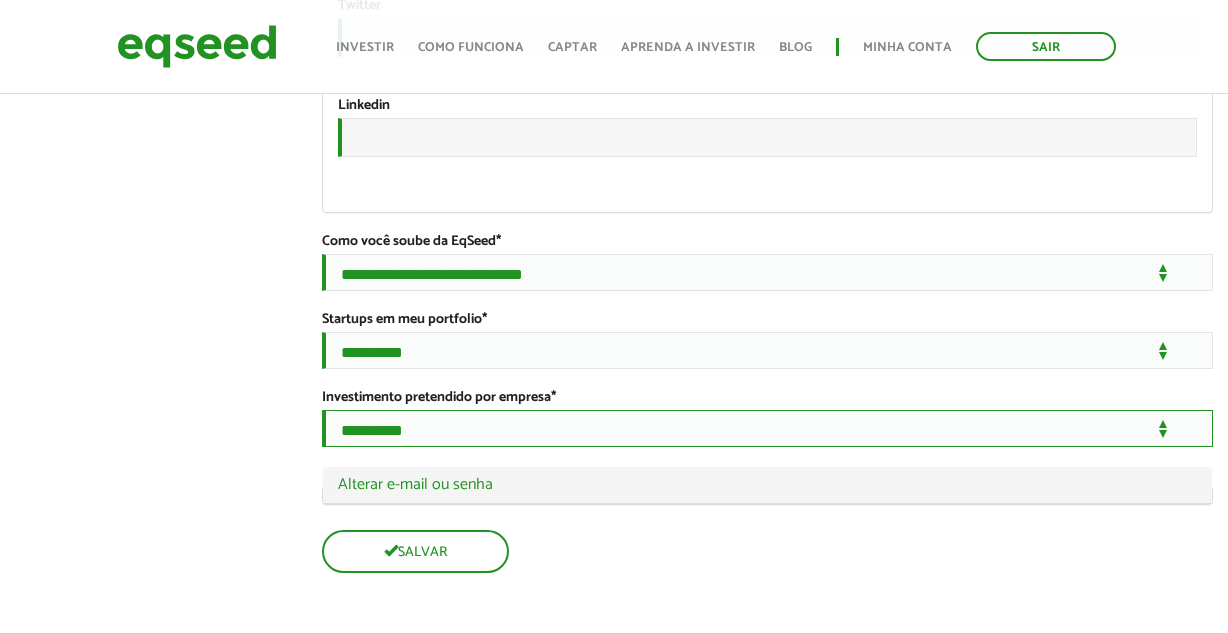 click on "**********" at bounding box center (767, 428) 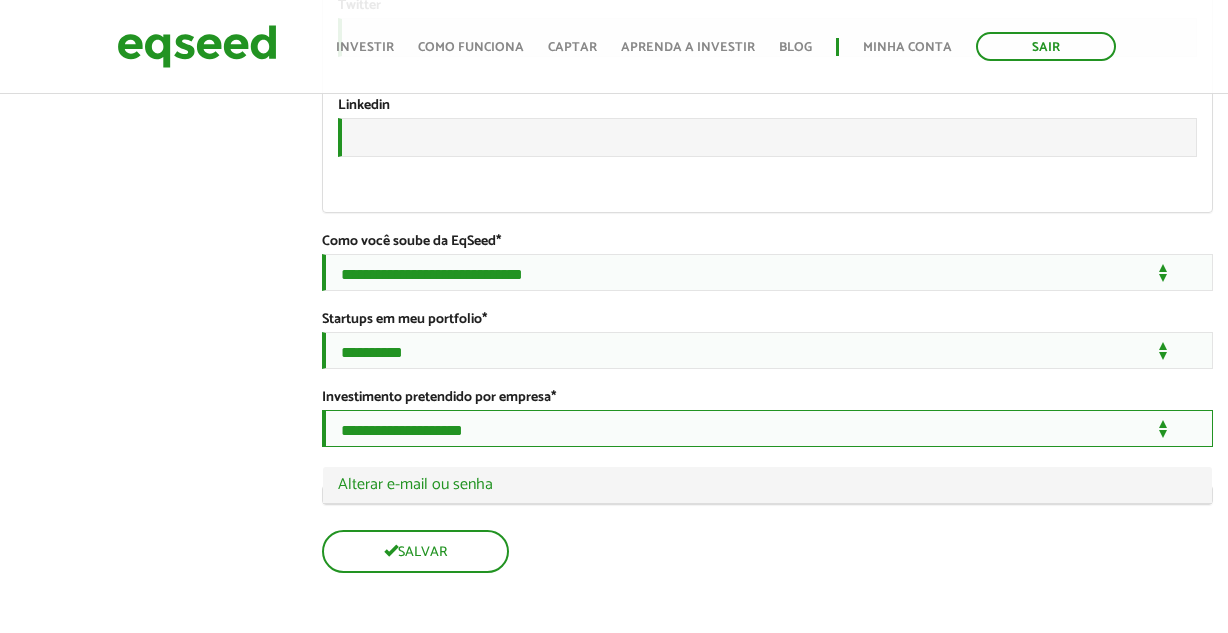 click on "**********" at bounding box center [767, 428] 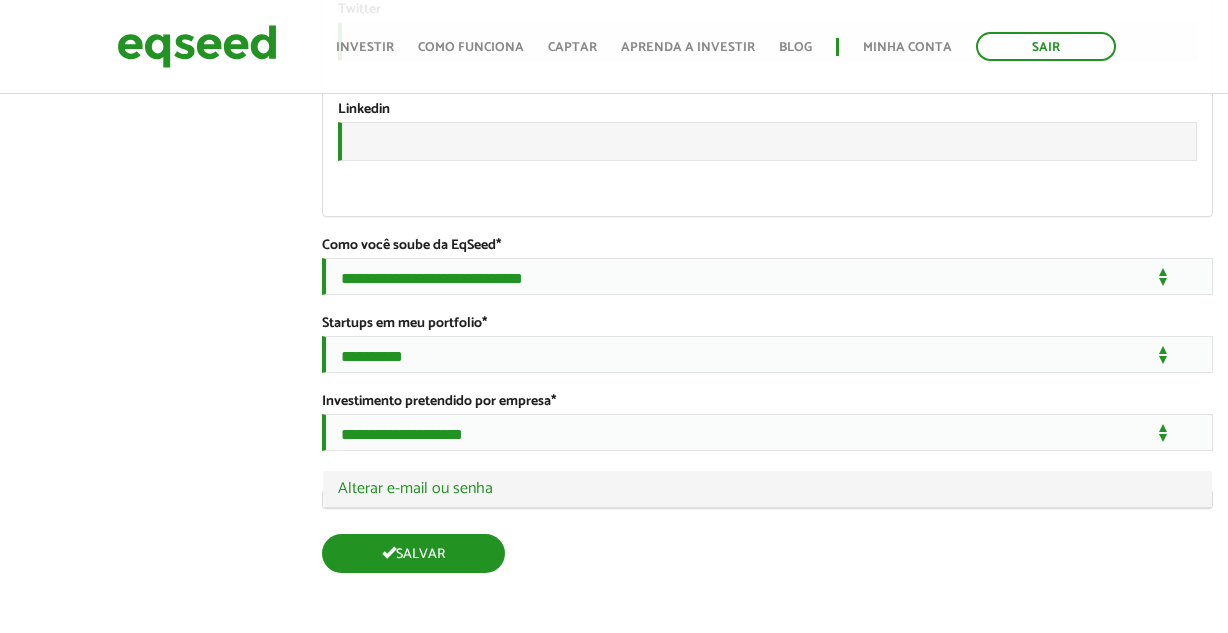 click on "Salvar" at bounding box center (413, 553) 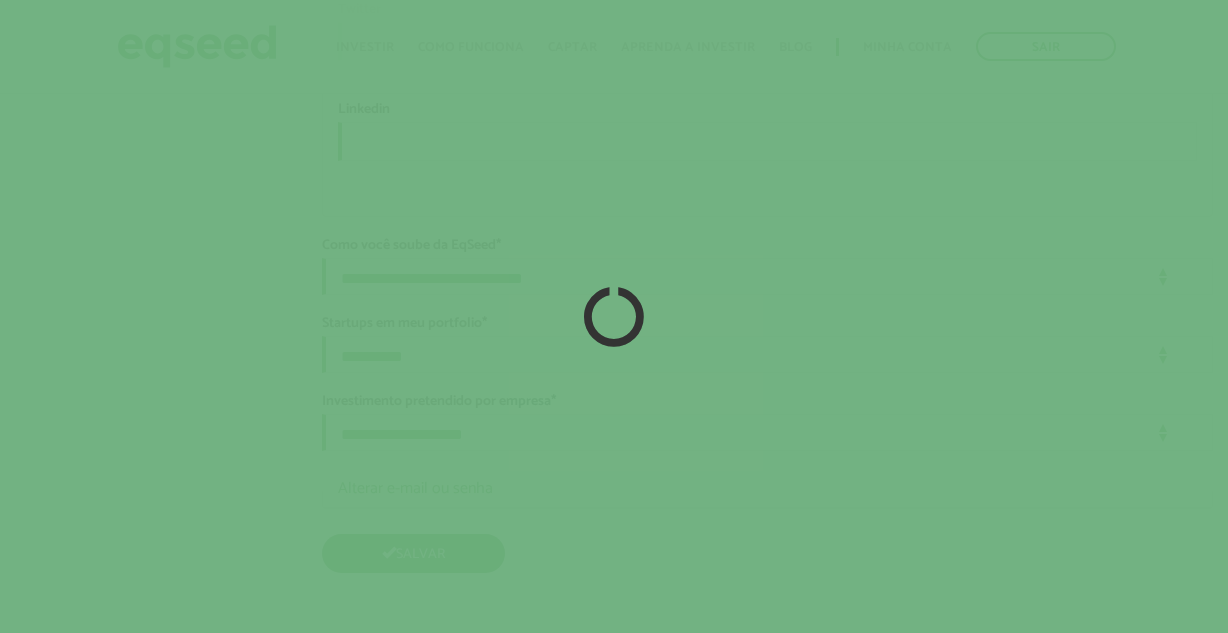 scroll, scrollTop: 3591, scrollLeft: 0, axis: vertical 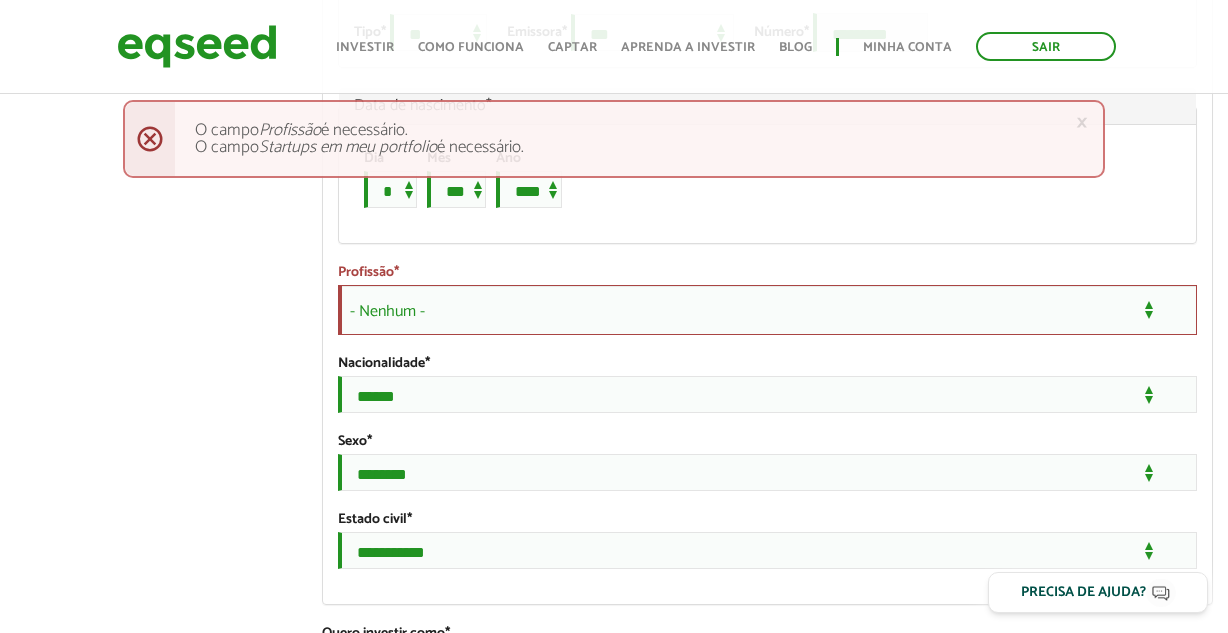 click on "- Nenhum -" at bounding box center [767, 310] 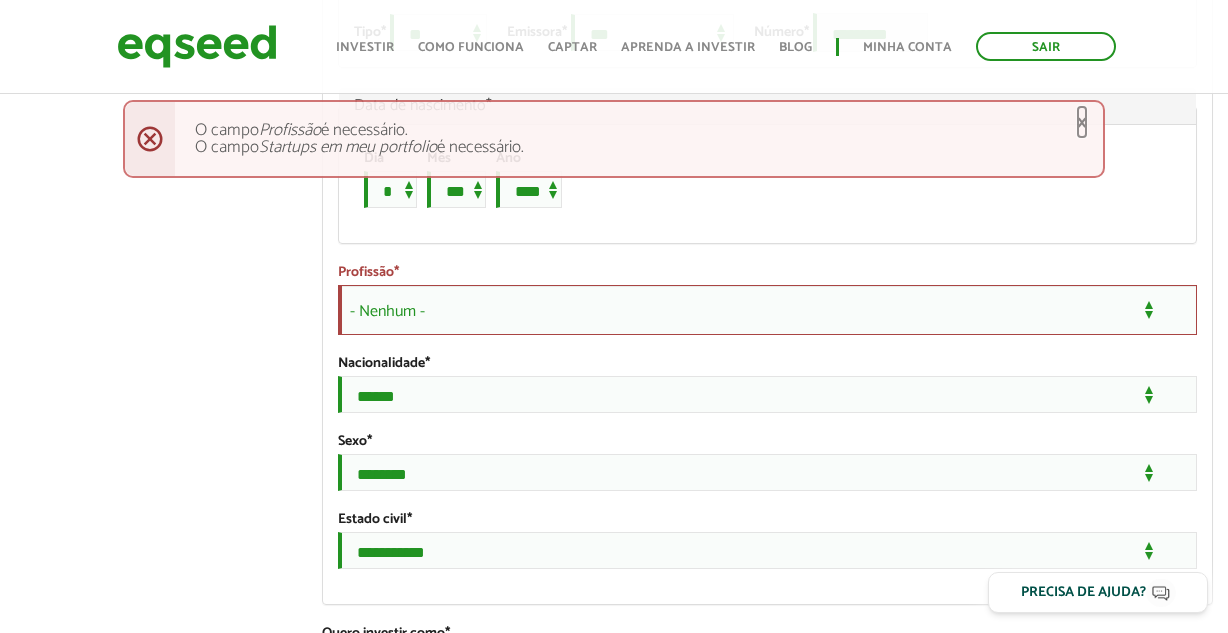 click on "×" at bounding box center (1082, 122) 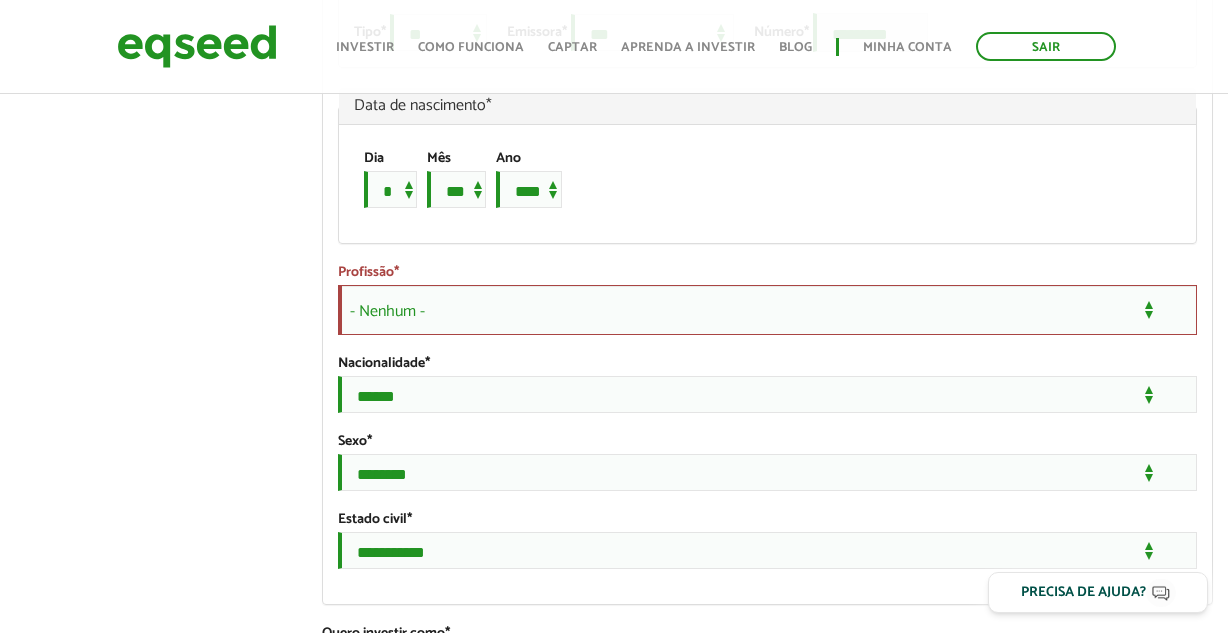 click on "- Nenhum -" at bounding box center [767, 310] 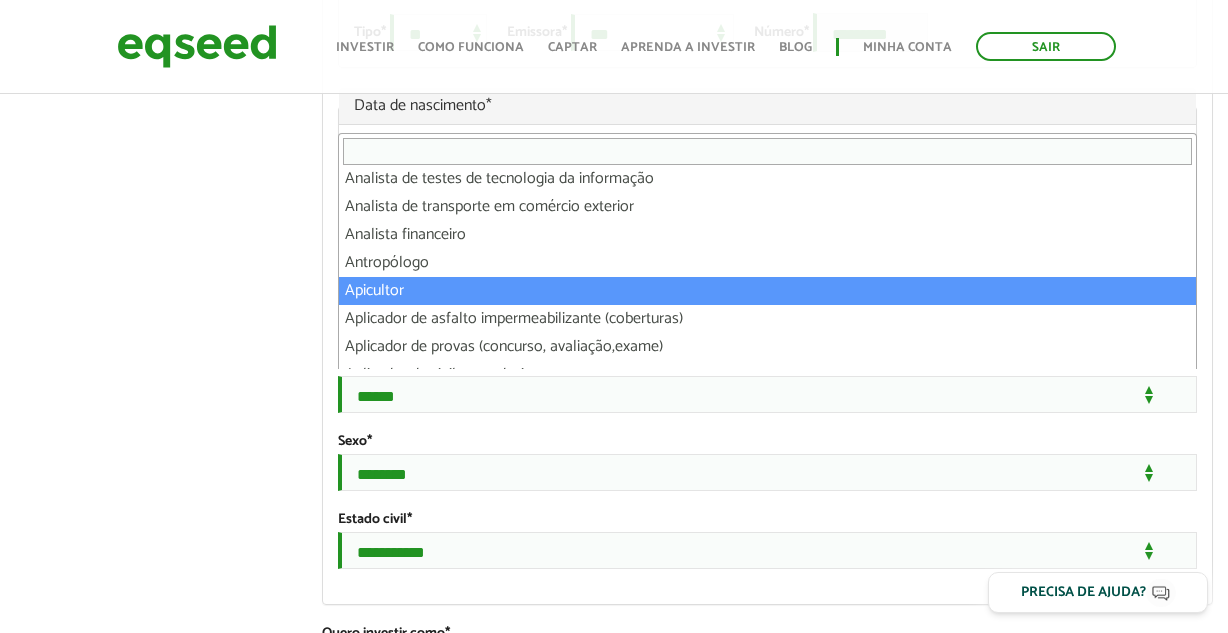 scroll, scrollTop: 2400, scrollLeft: 0, axis: vertical 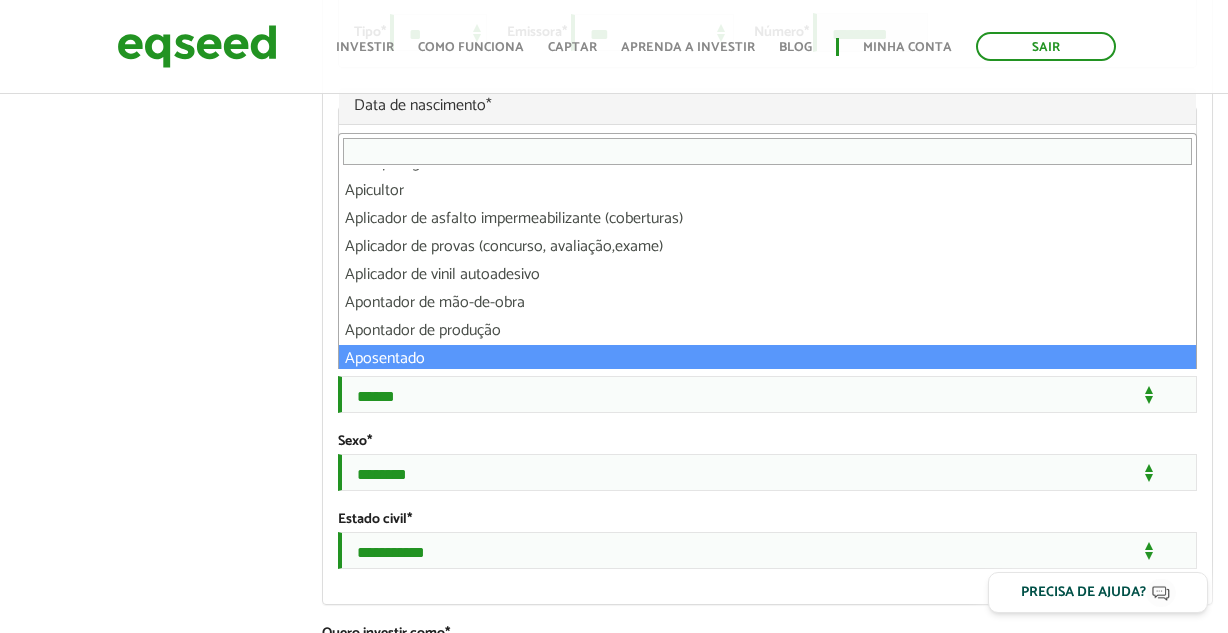 select on "**********" 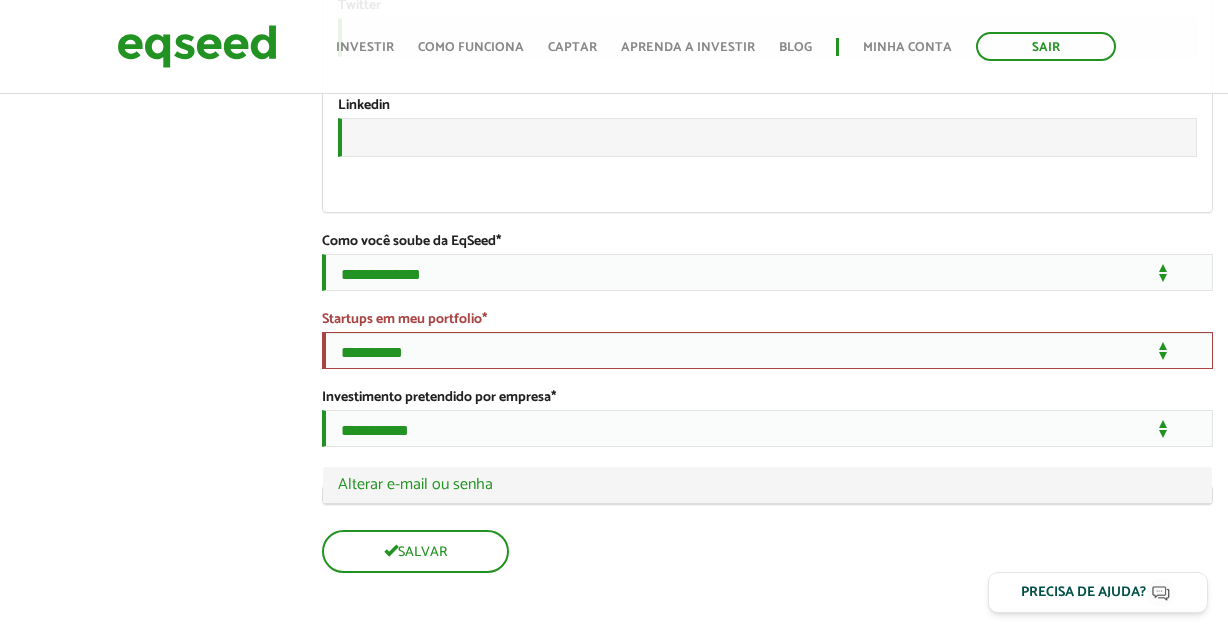 scroll, scrollTop: 3595, scrollLeft: 0, axis: vertical 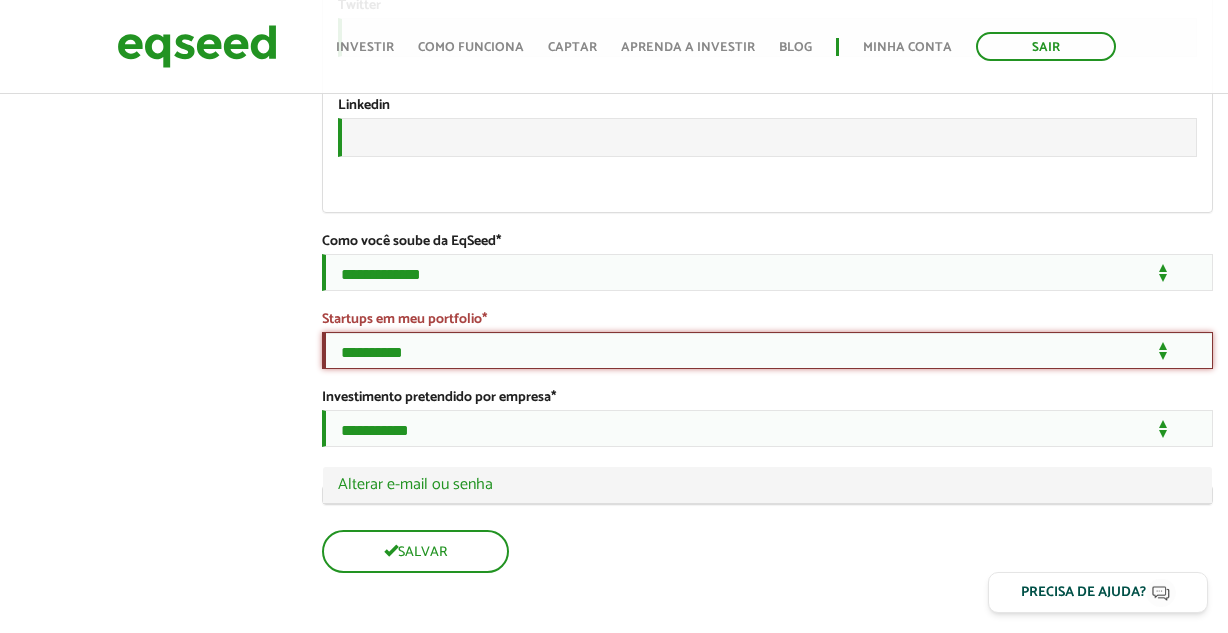 click on "**********" at bounding box center (767, 350) 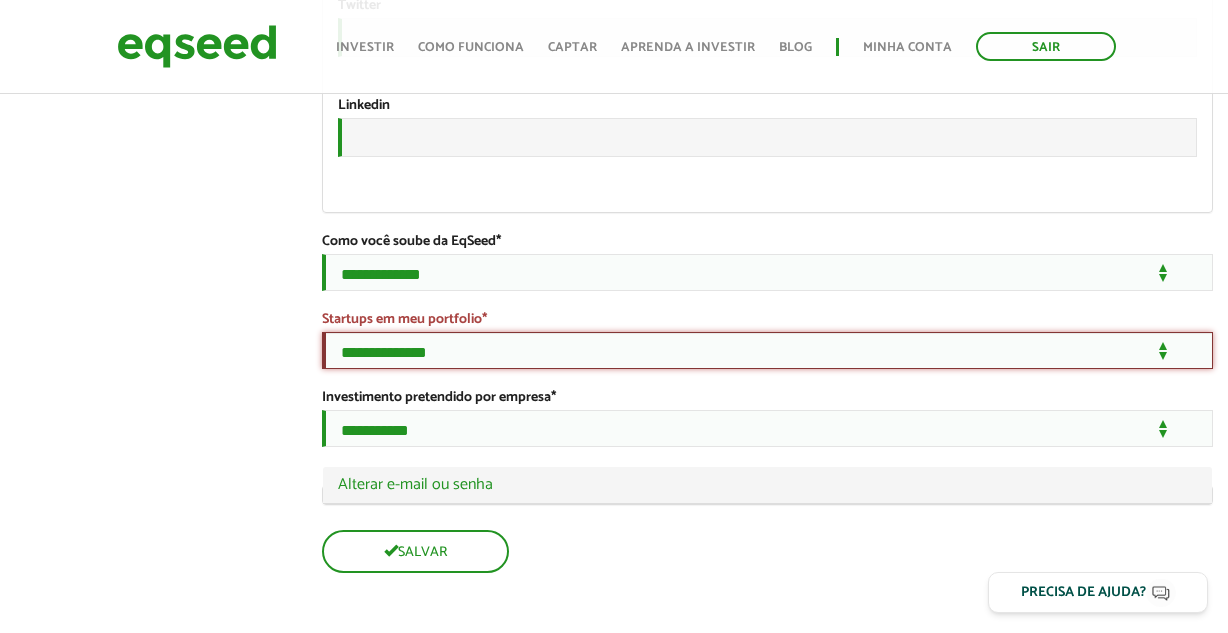 click on "**********" at bounding box center [767, 350] 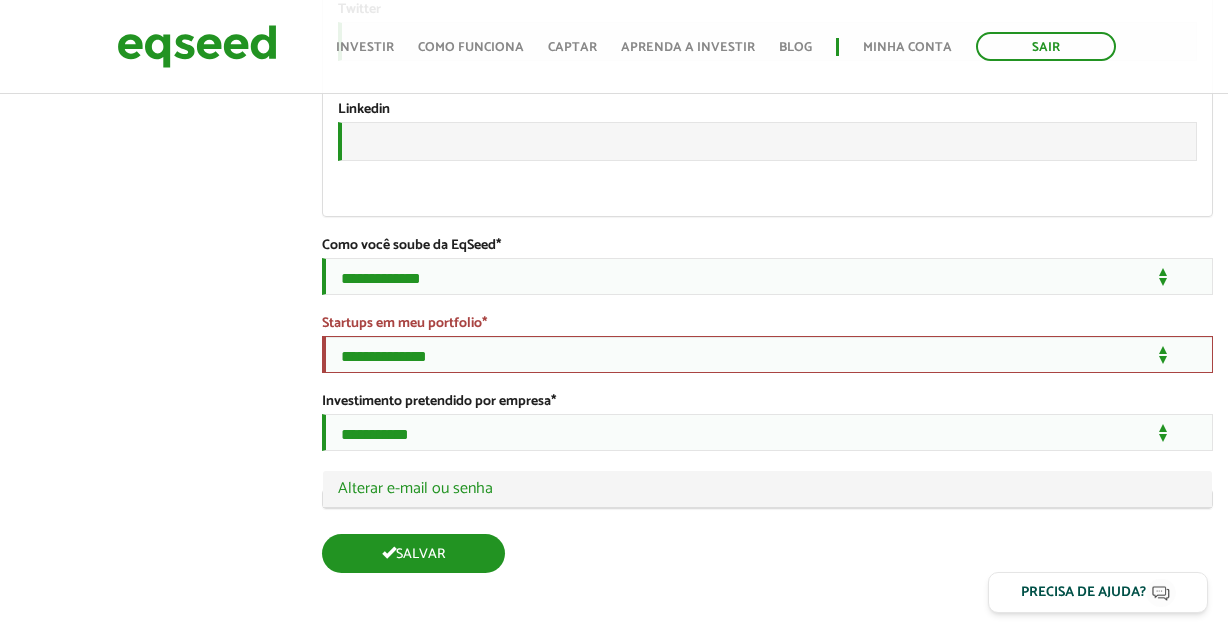 click on "Salvar" at bounding box center [413, 553] 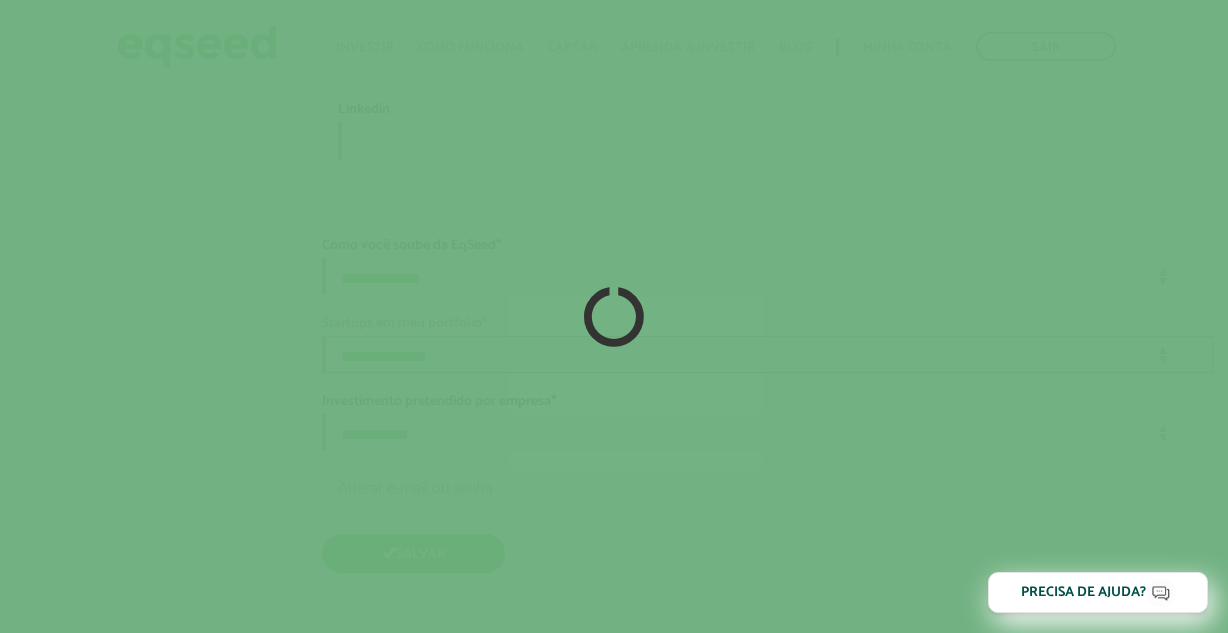 type on "*********" 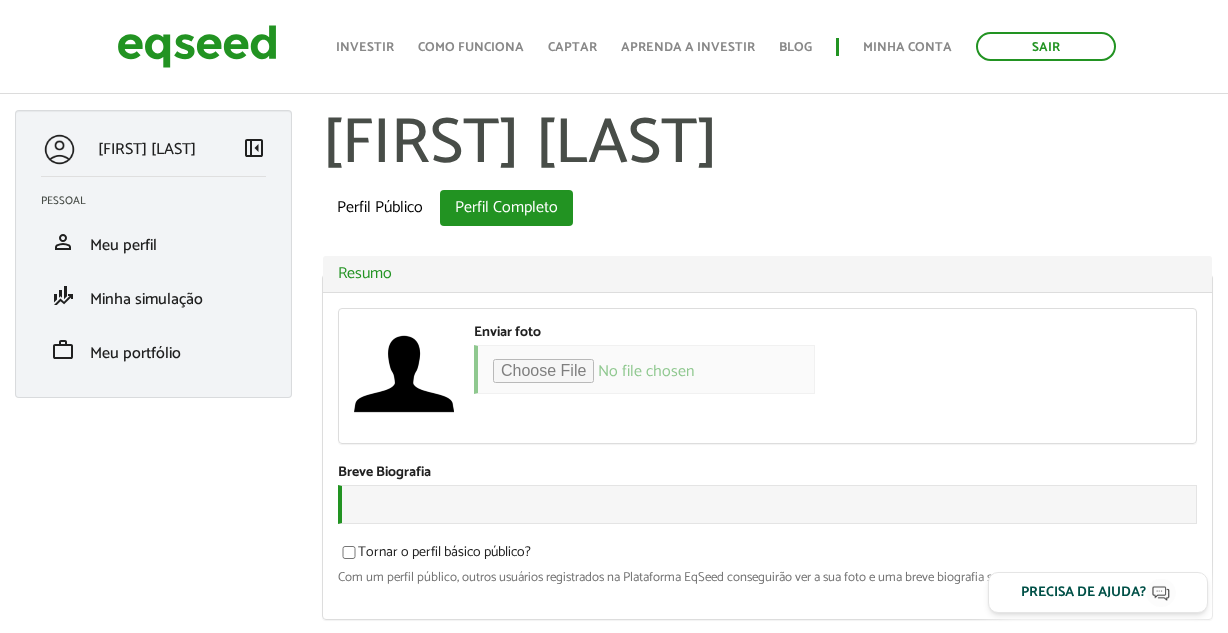 select on "**" 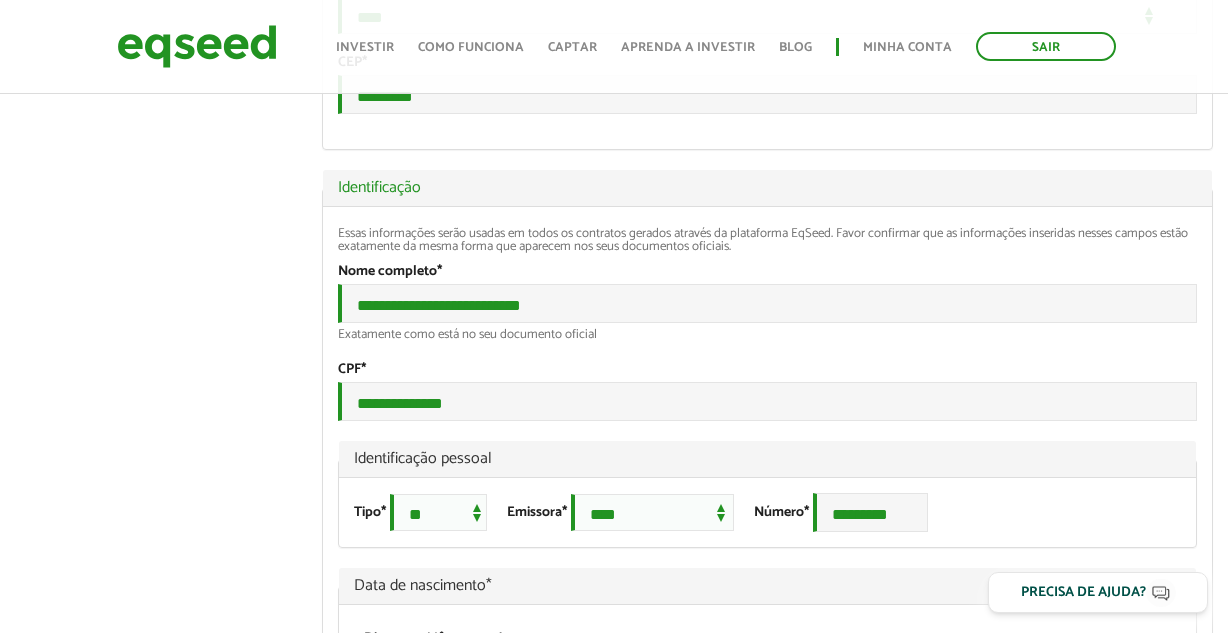 scroll, scrollTop: 1000, scrollLeft: 0, axis: vertical 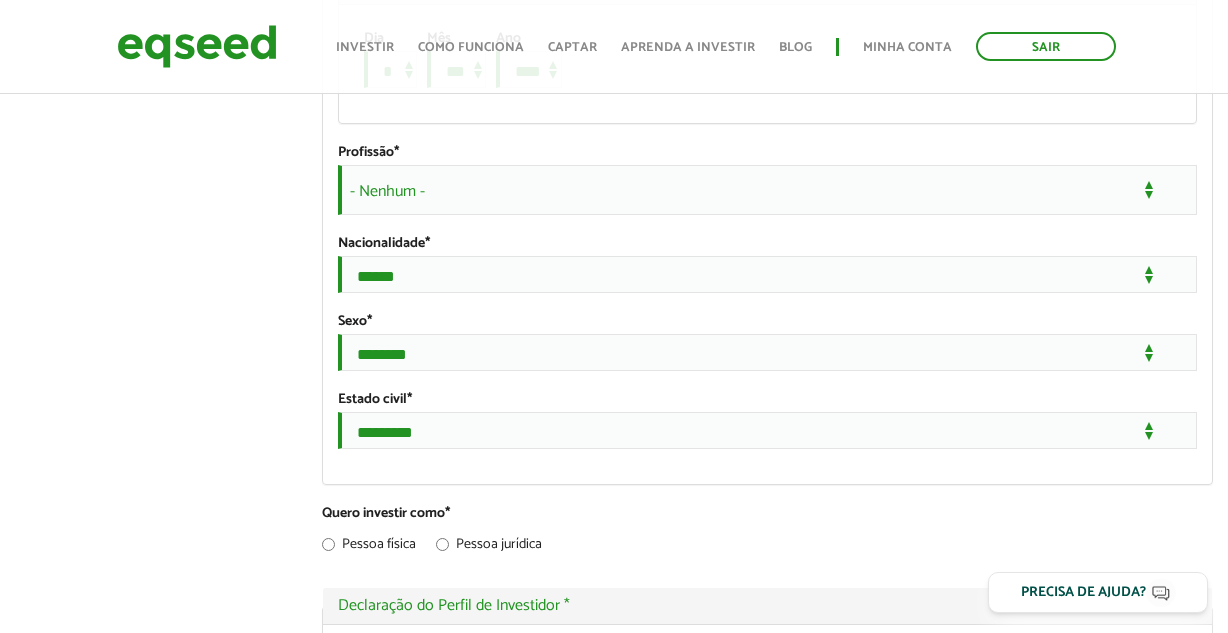 click on "- Nenhum -" at bounding box center (767, 190) 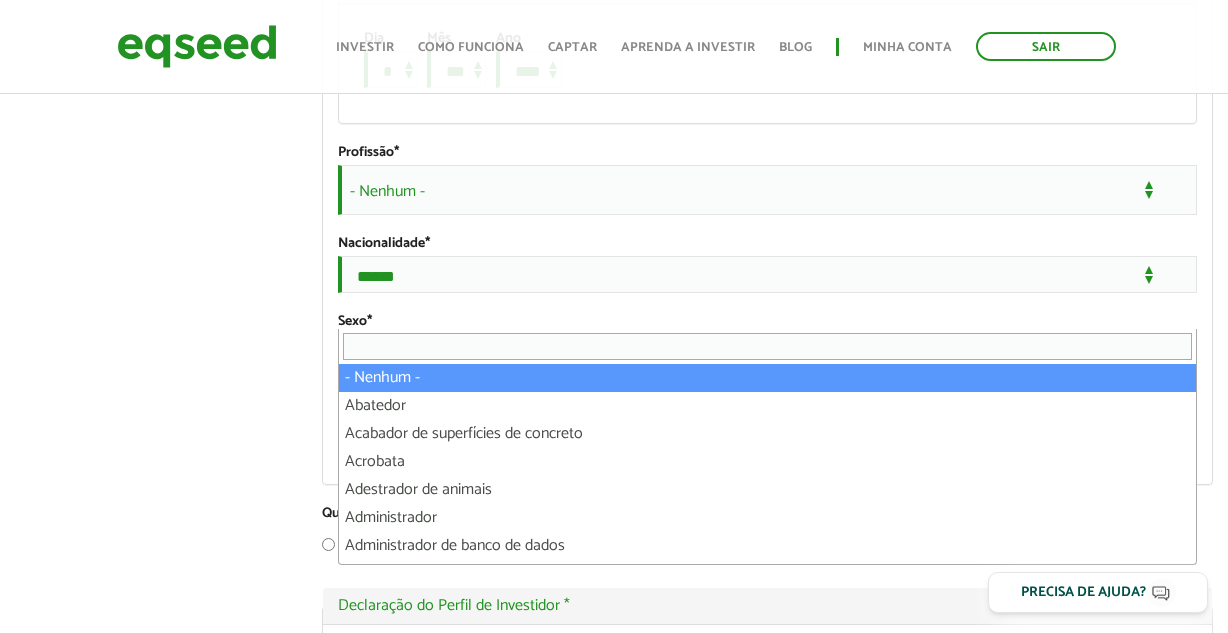 click on "- Nenhum -" at bounding box center [767, 190] 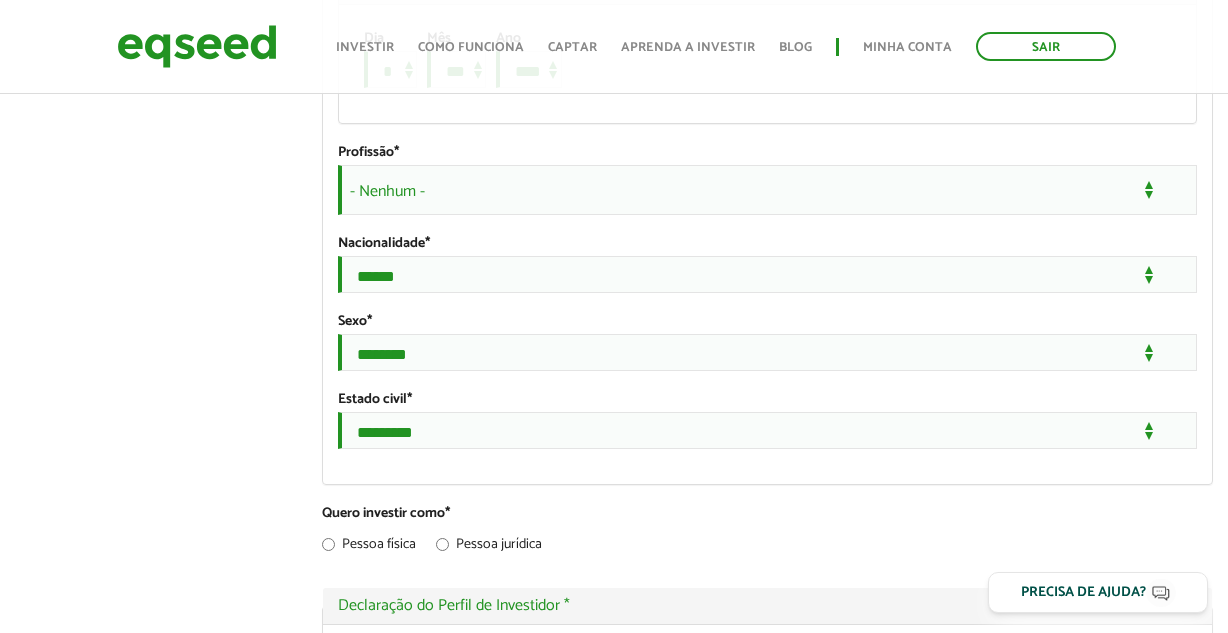 click on "- Nenhum -" at bounding box center (767, 190) 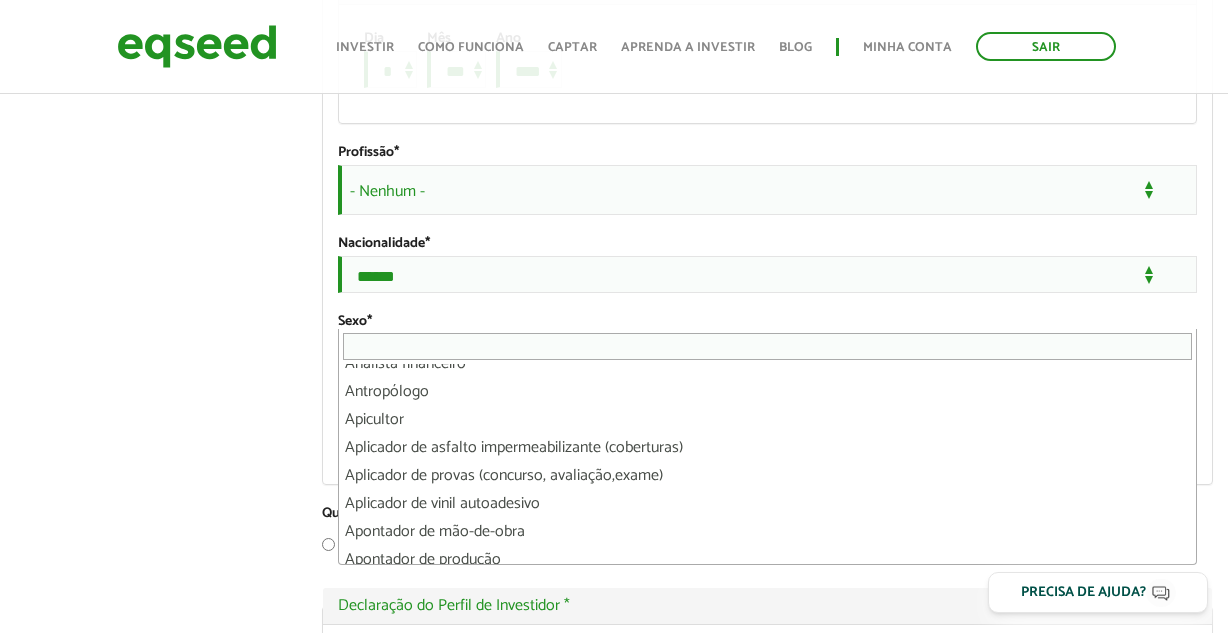 scroll, scrollTop: 2400, scrollLeft: 0, axis: vertical 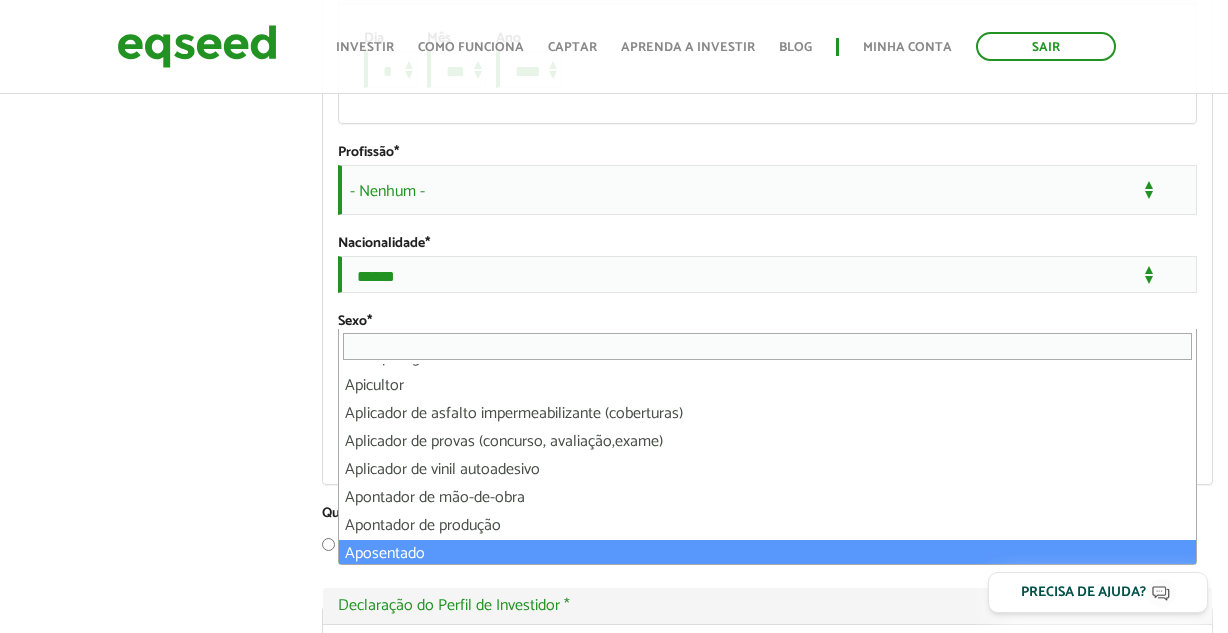 select on "**********" 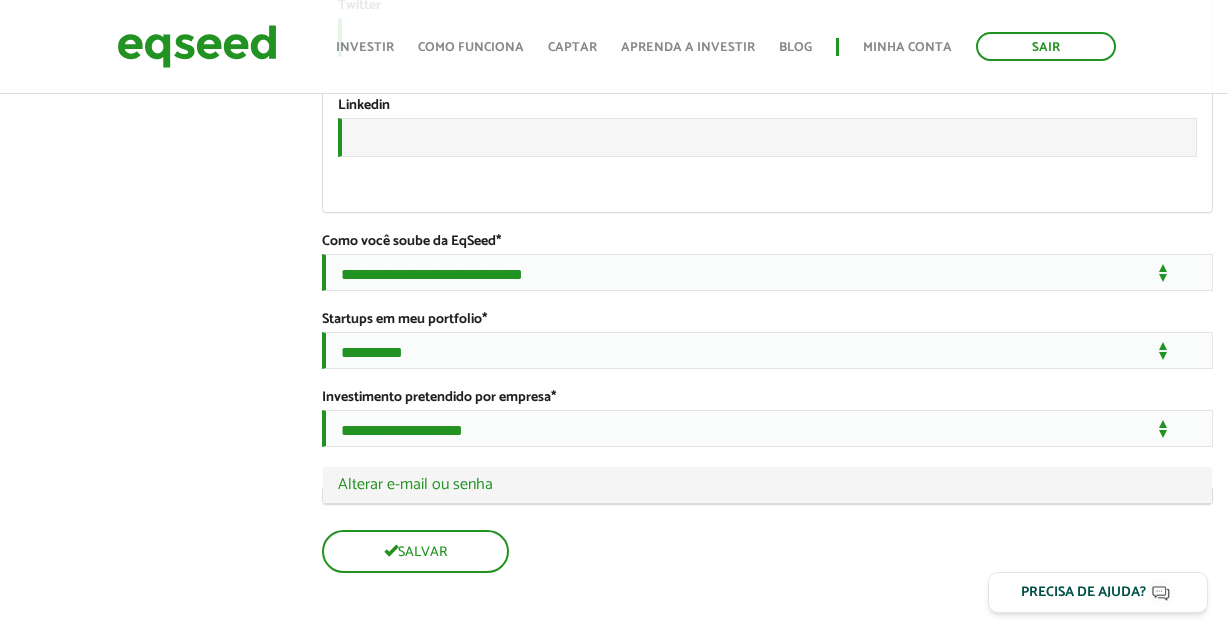 scroll, scrollTop: 3500, scrollLeft: 0, axis: vertical 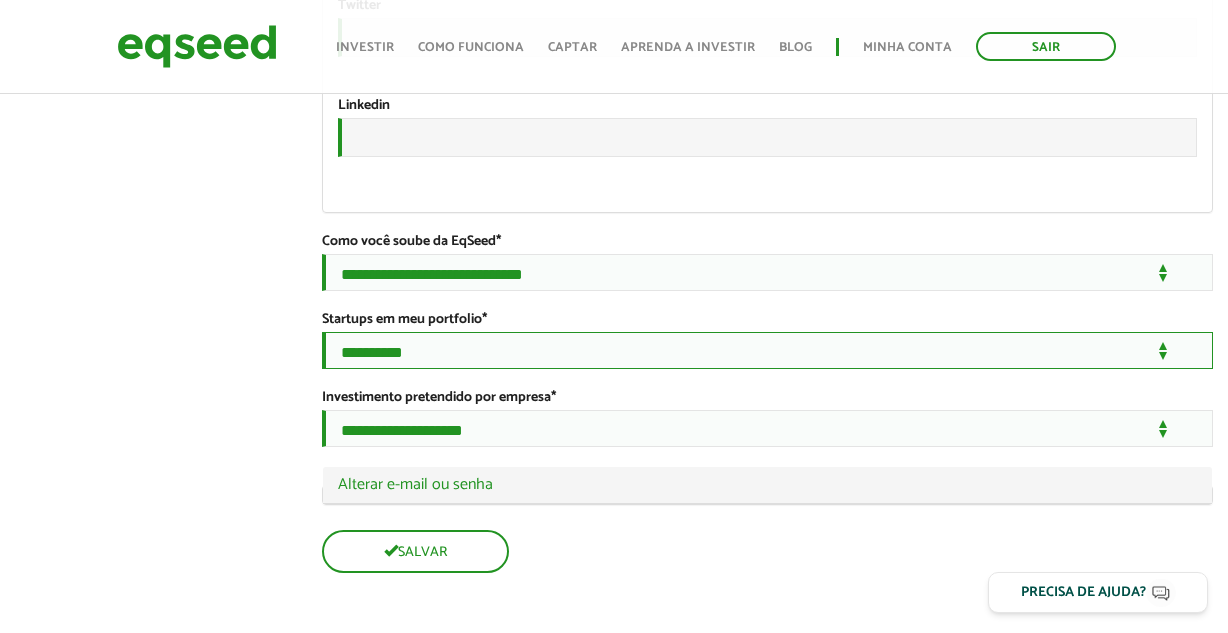 click on "**********" at bounding box center (767, 350) 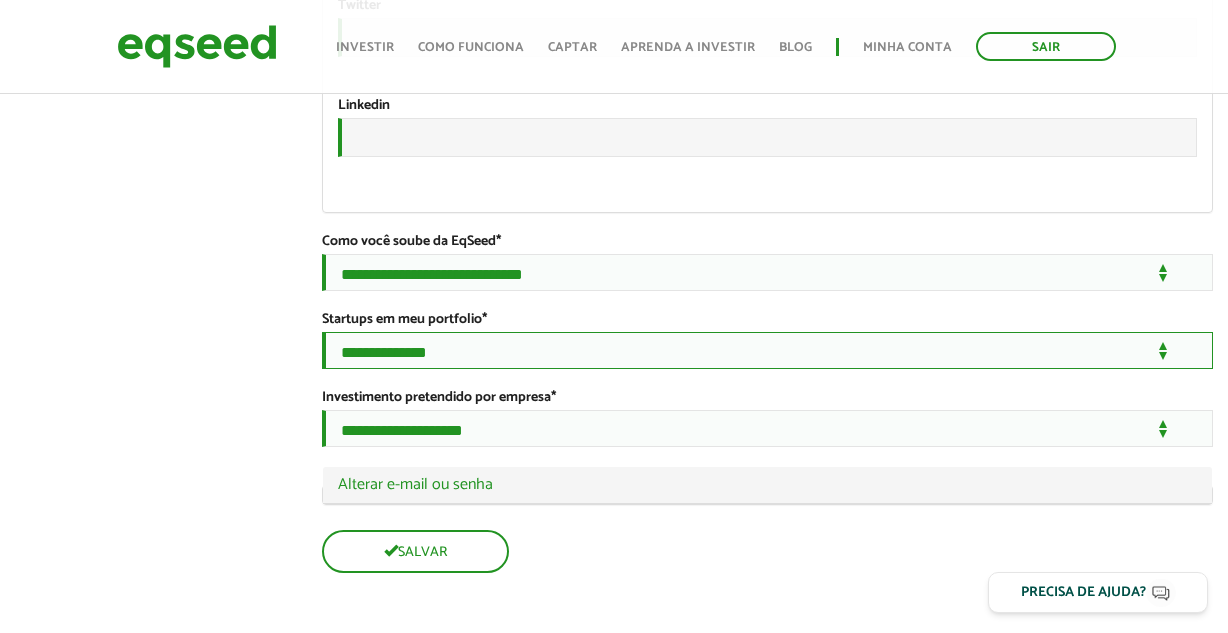 click on "**********" at bounding box center (767, 350) 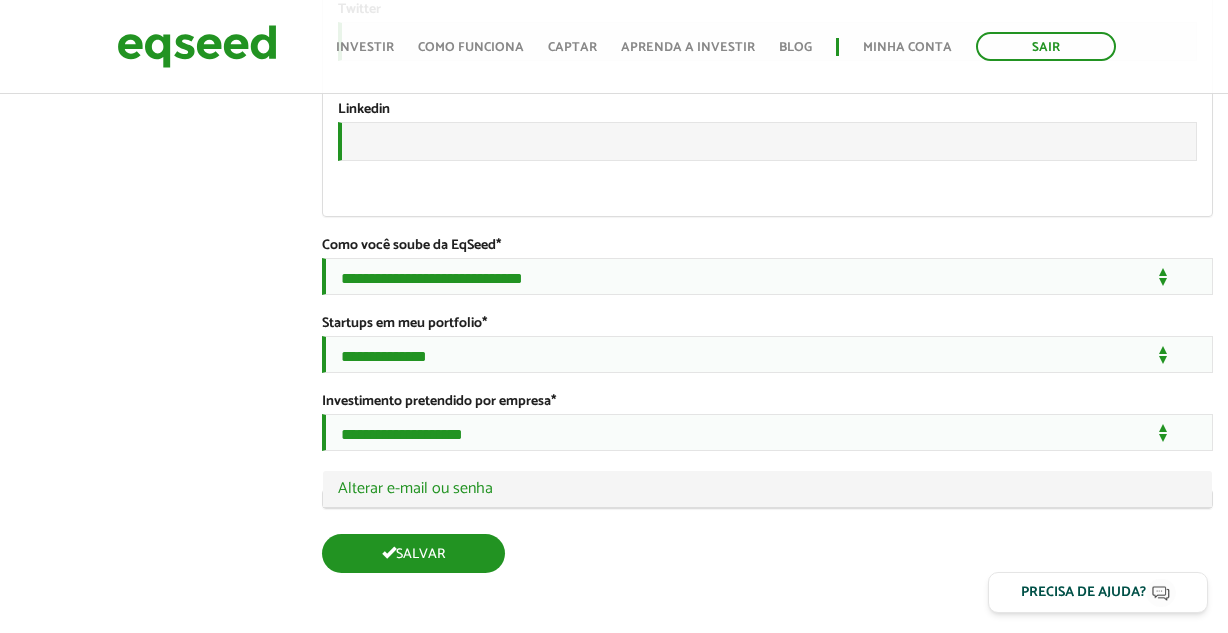 click on "Salvar" at bounding box center (413, 553) 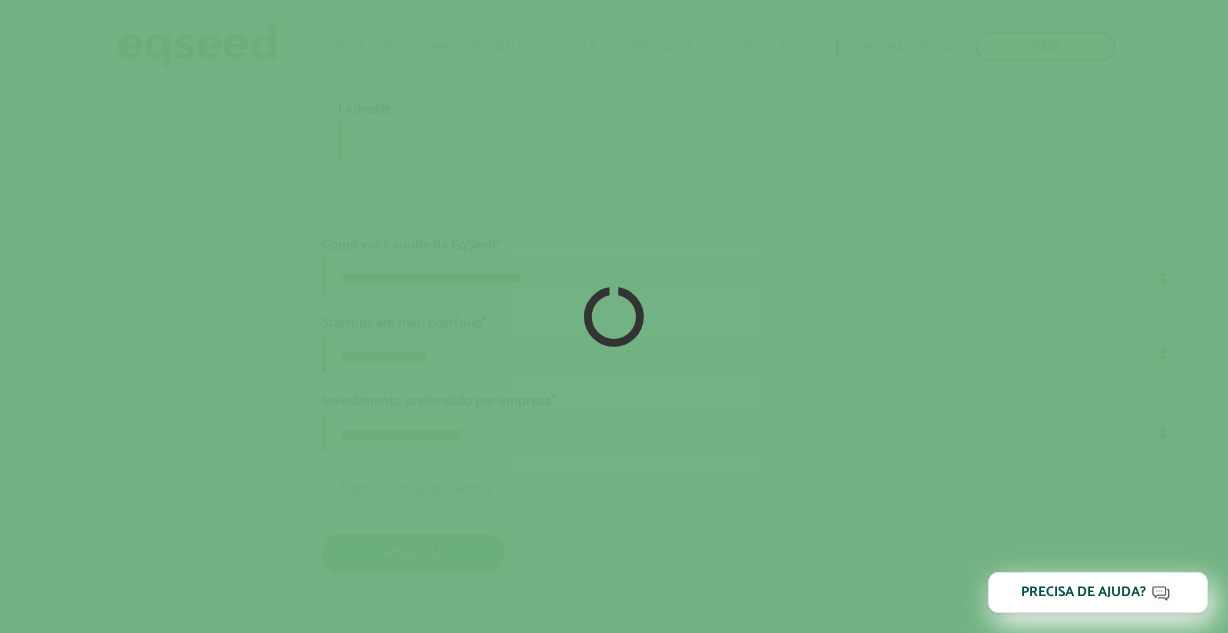 scroll, scrollTop: 3591, scrollLeft: 0, axis: vertical 